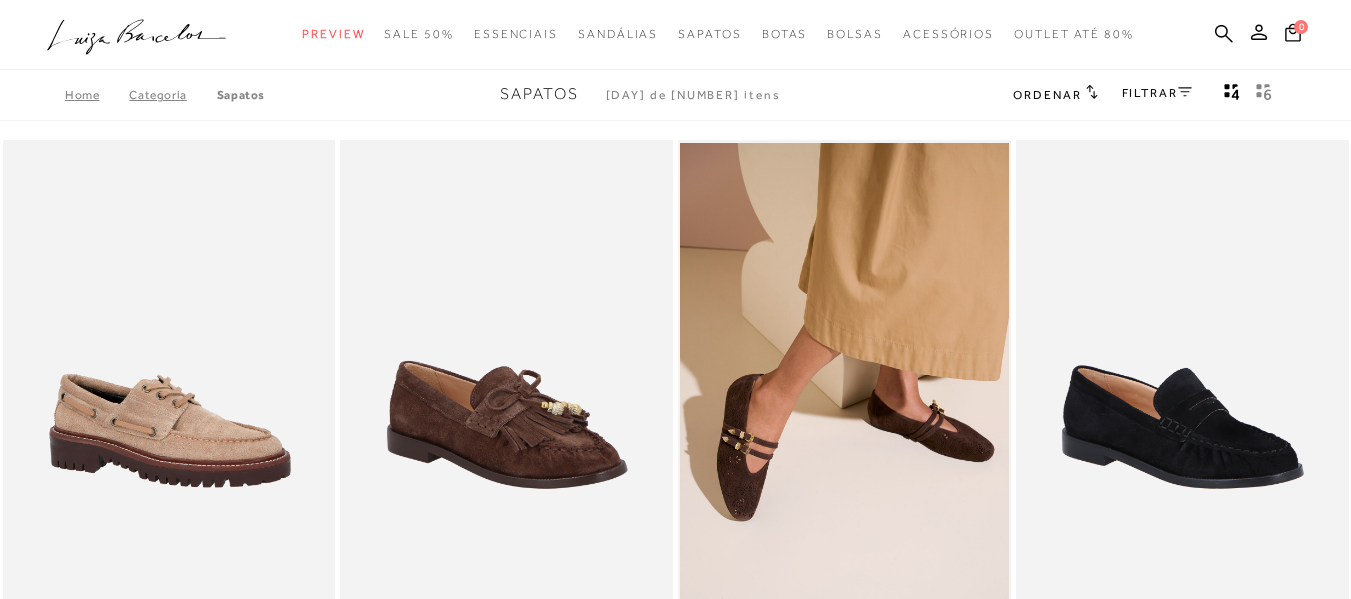 scroll, scrollTop: 0, scrollLeft: 0, axis: both 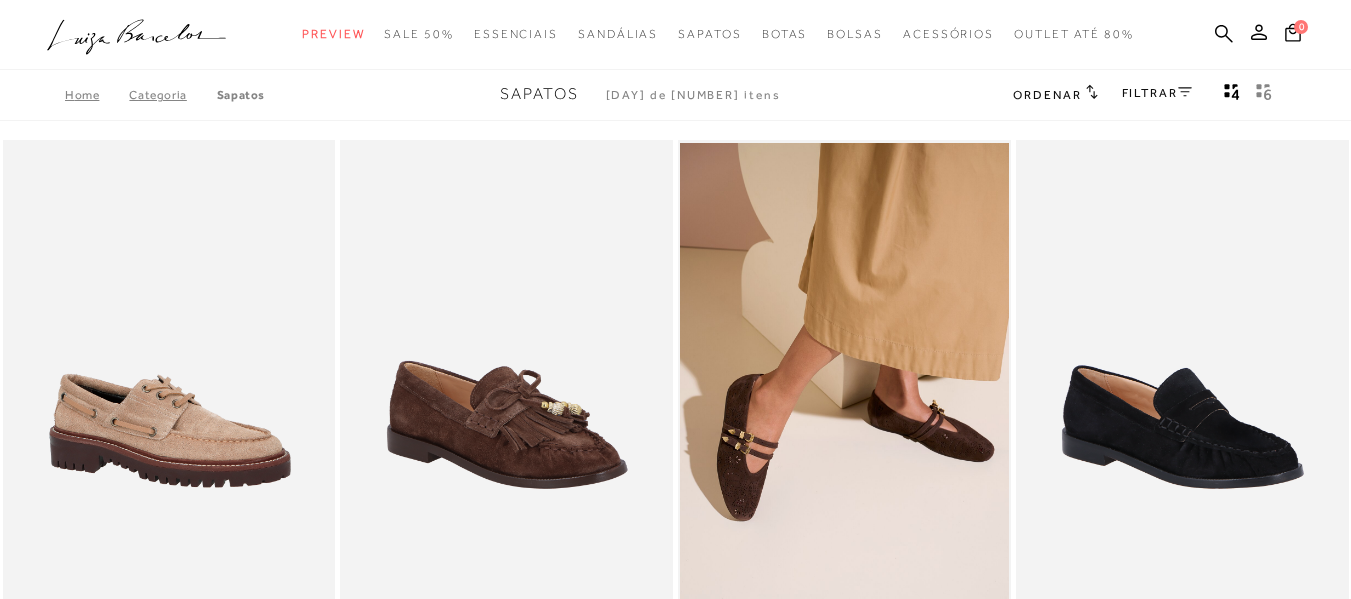 click on "Sapatos" at bounding box center [241, 95] 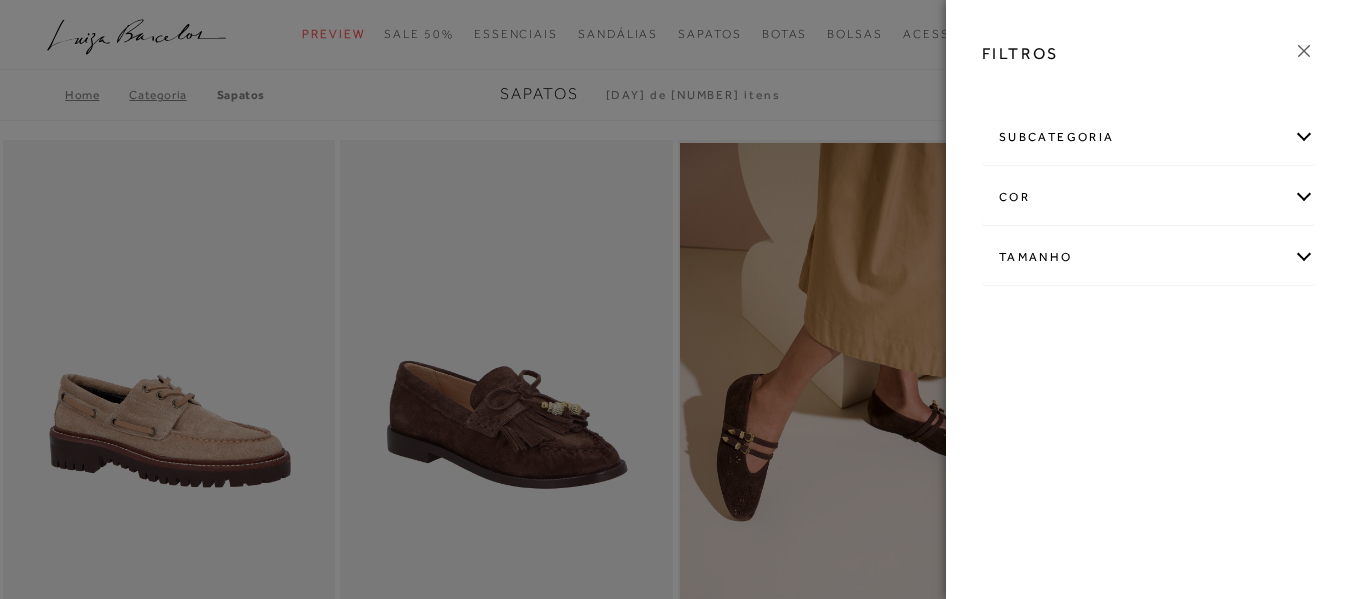 click on "subcategoria" at bounding box center [1148, 137] 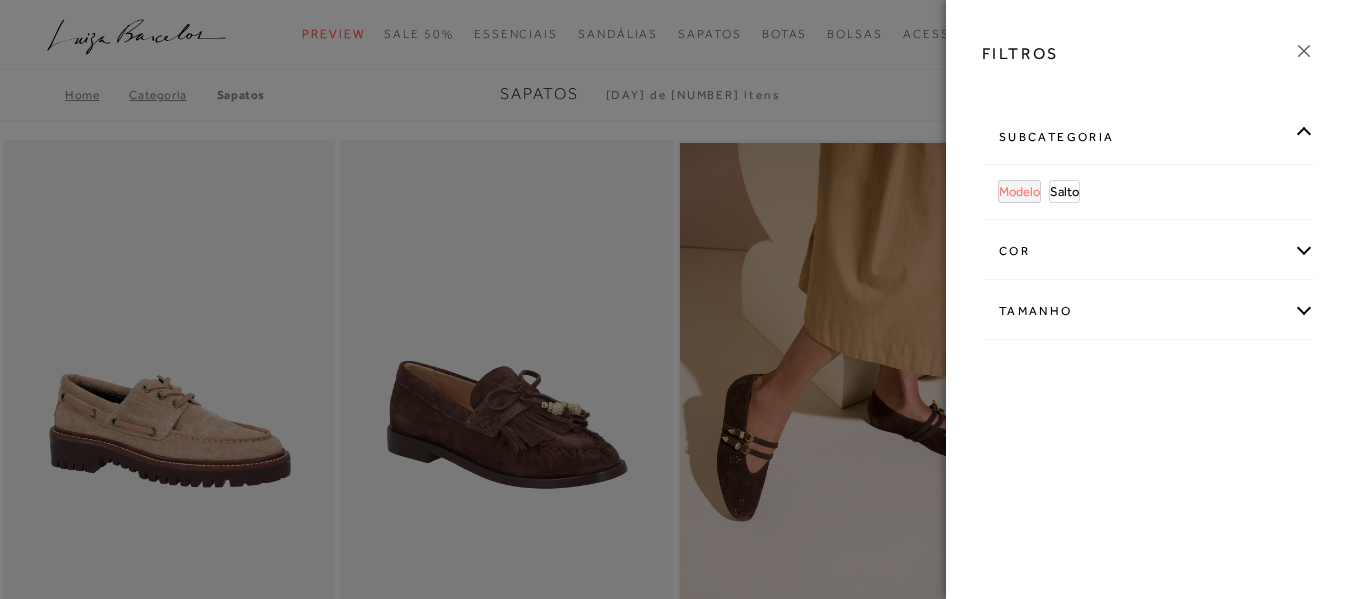 click on "Modelo" at bounding box center (1019, 191) 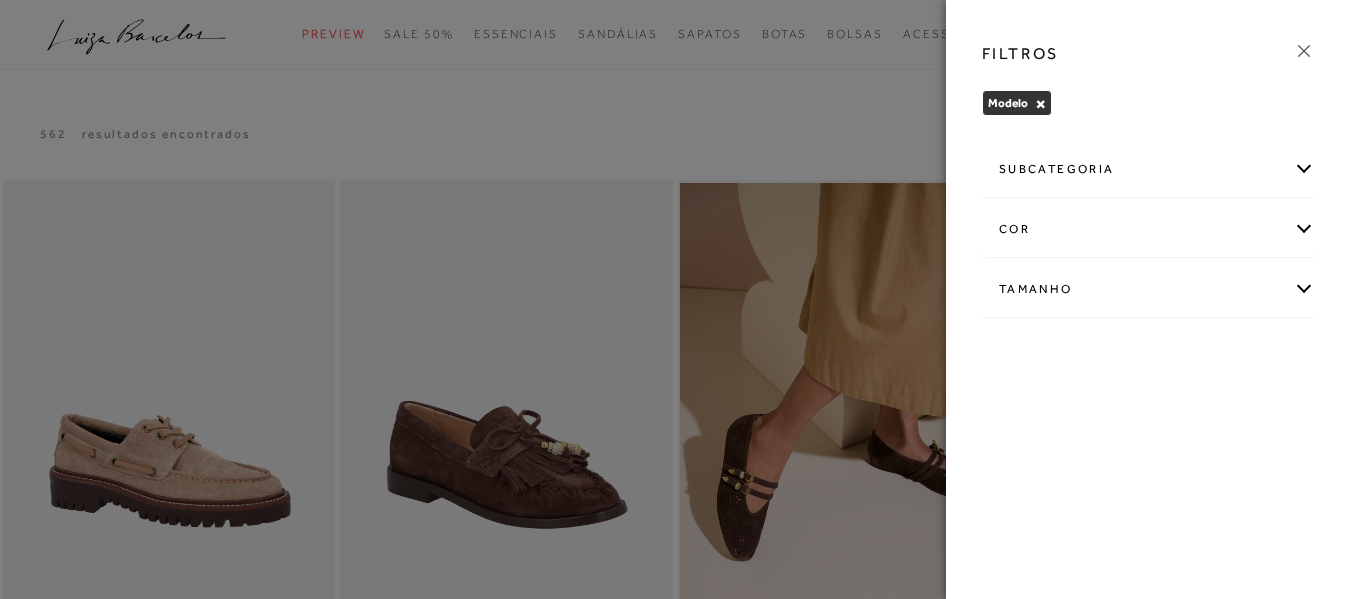 click on "subcategoria" at bounding box center [1148, 169] 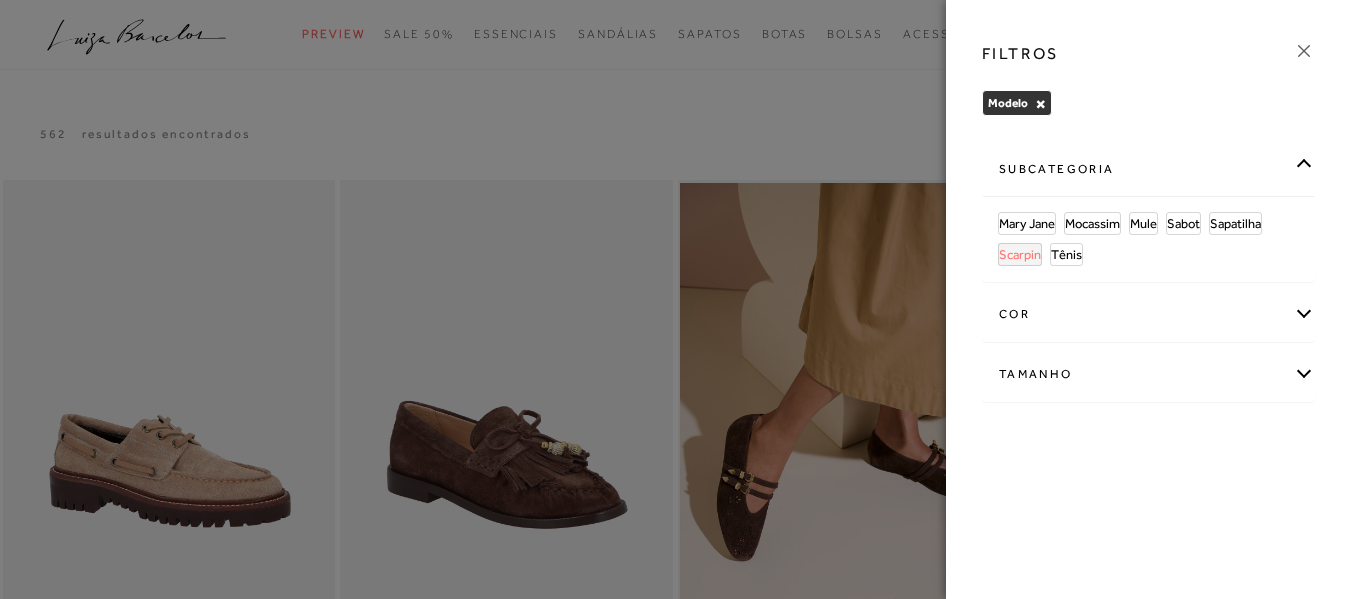 click on "Scarpin" at bounding box center (1020, 254) 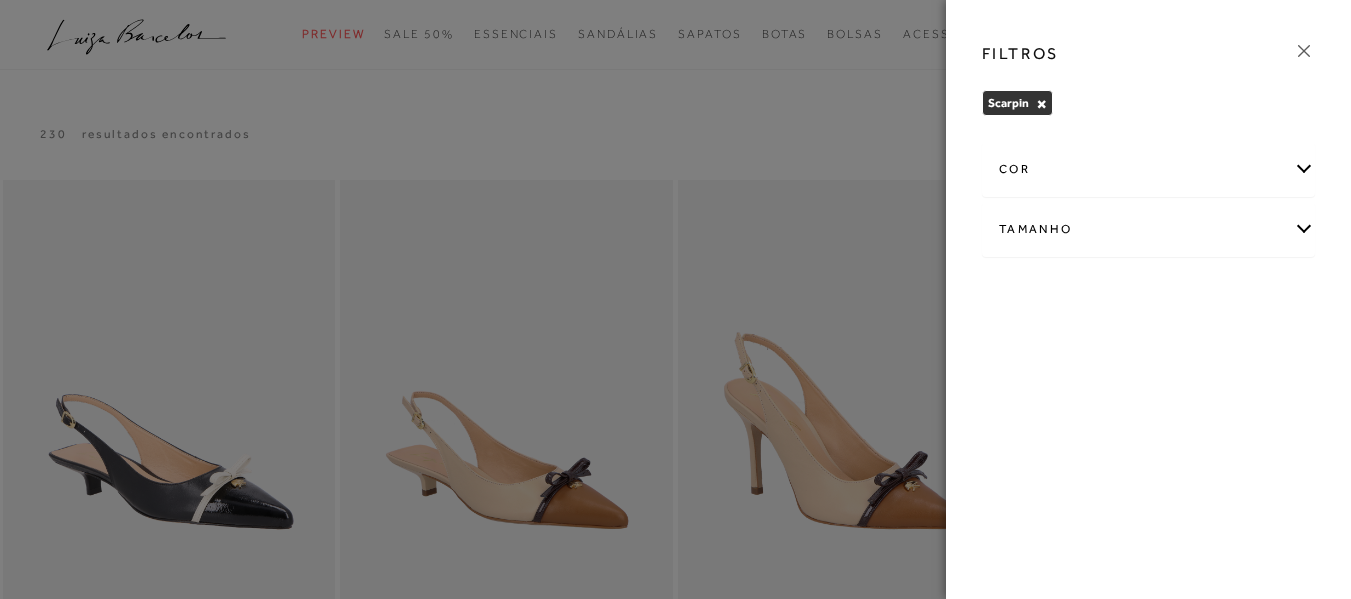 click on "Tamanho" at bounding box center [1148, 229] 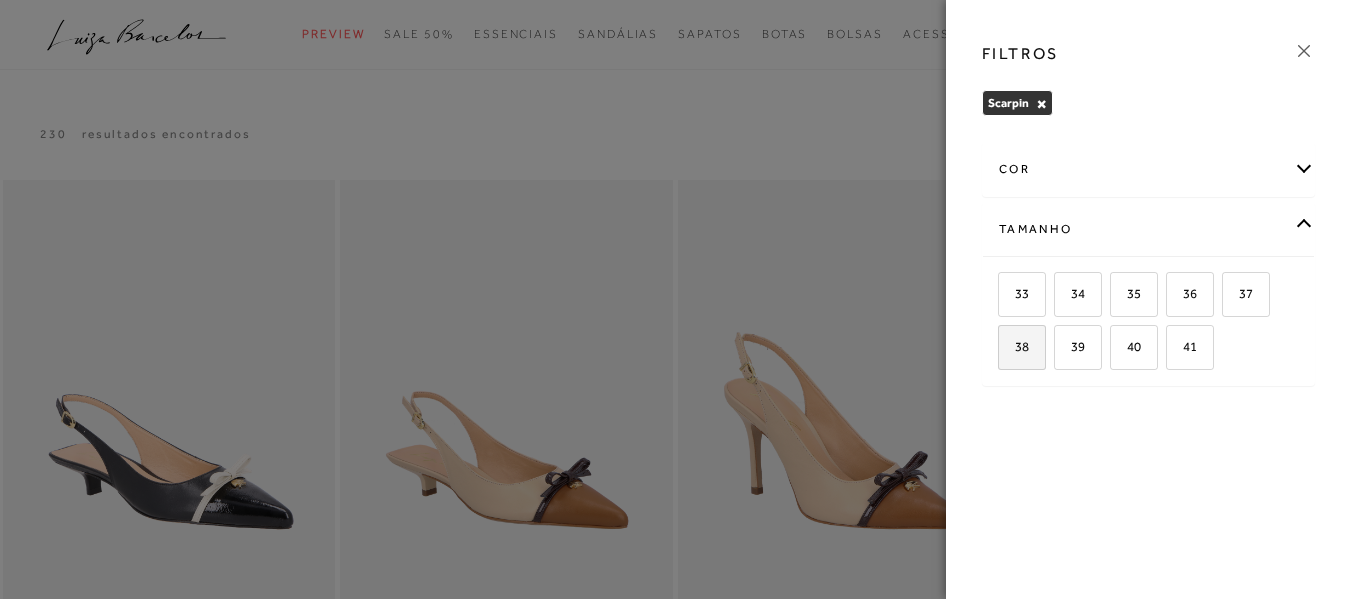 click on "38" at bounding box center (1022, 347) 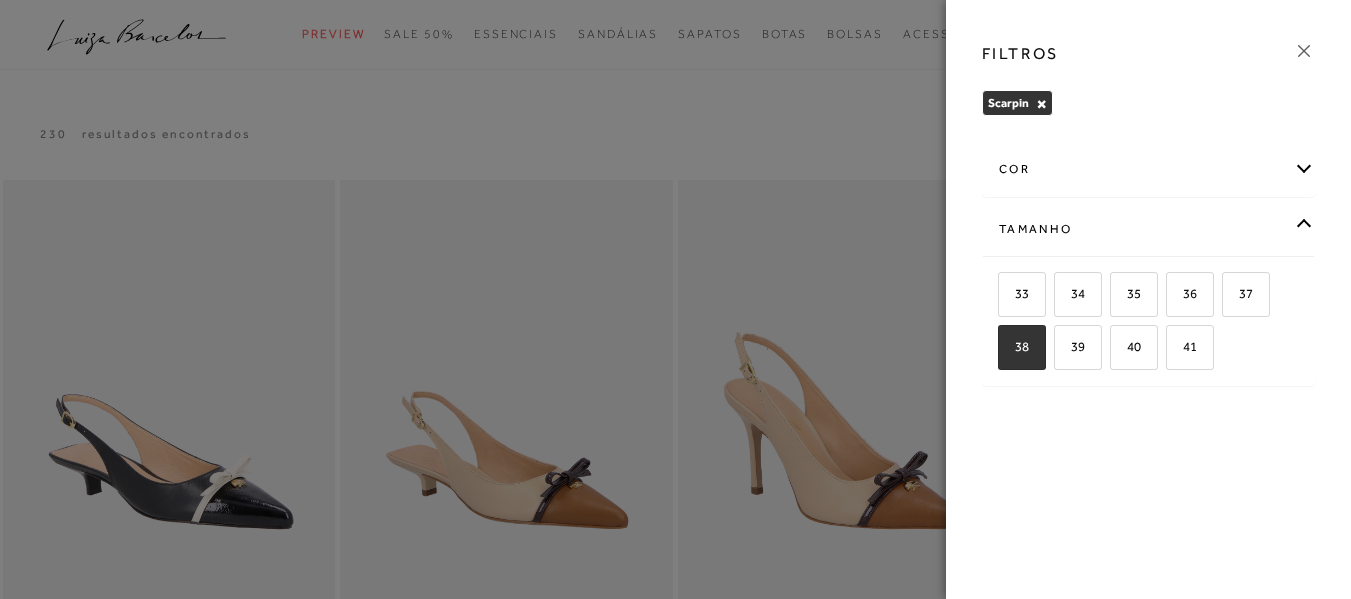 checkbox on "true" 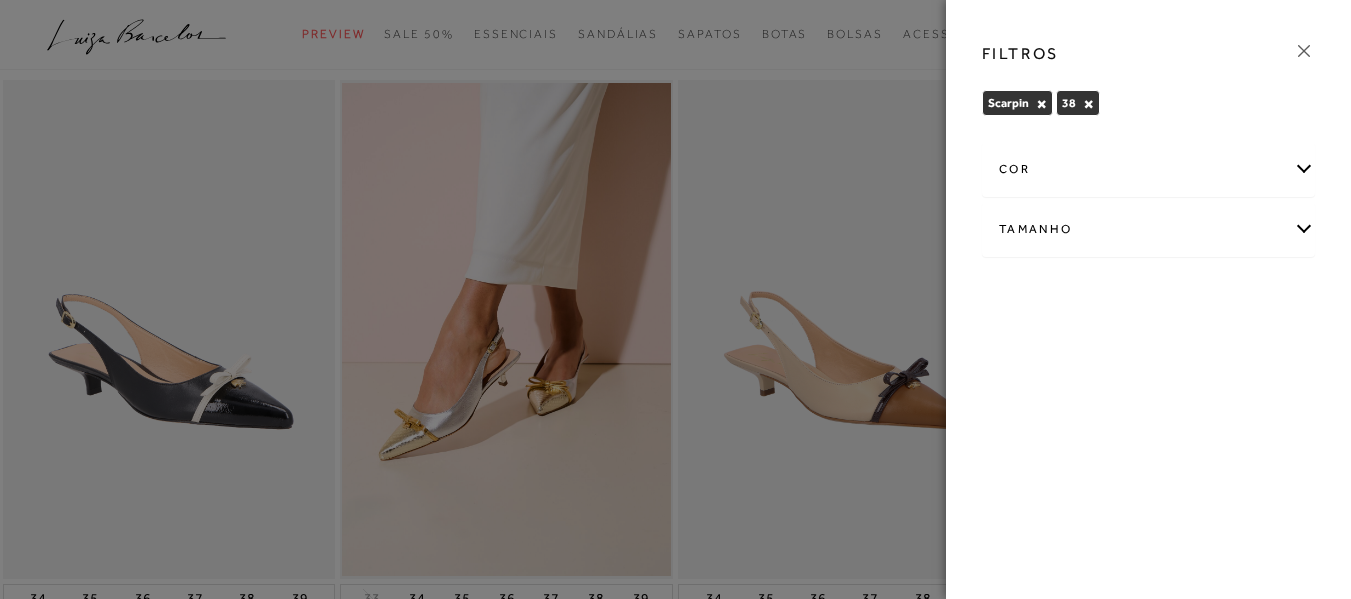 scroll, scrollTop: 200, scrollLeft: 0, axis: vertical 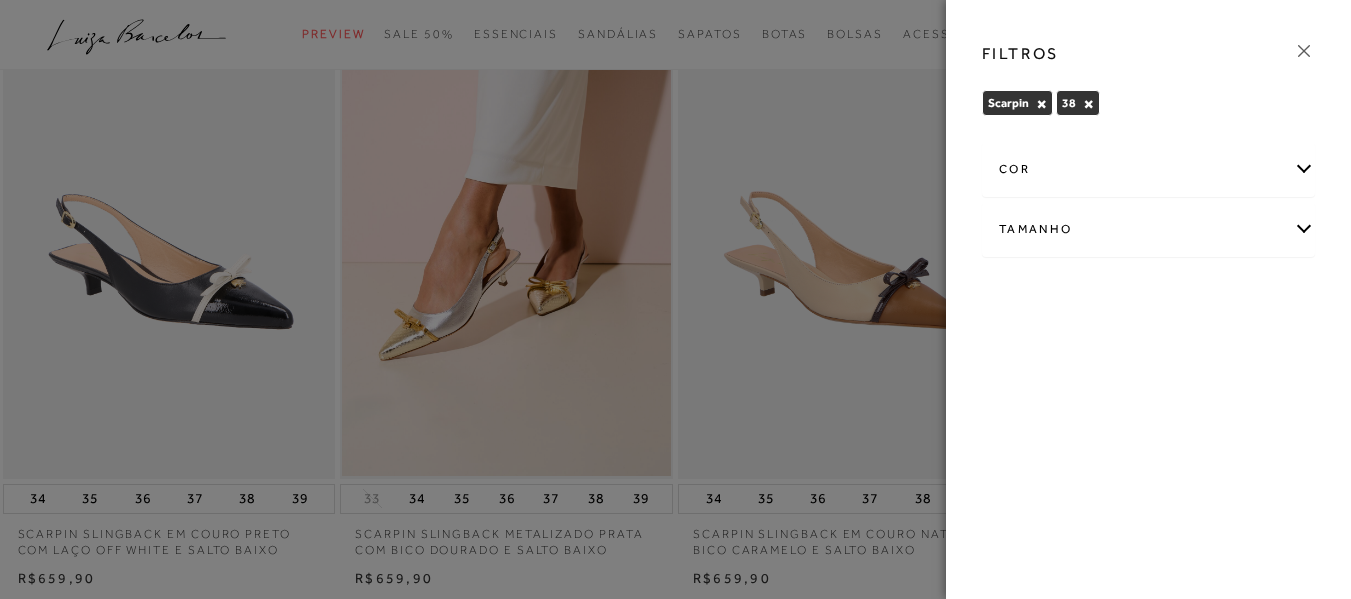 click at bounding box center [675, 299] 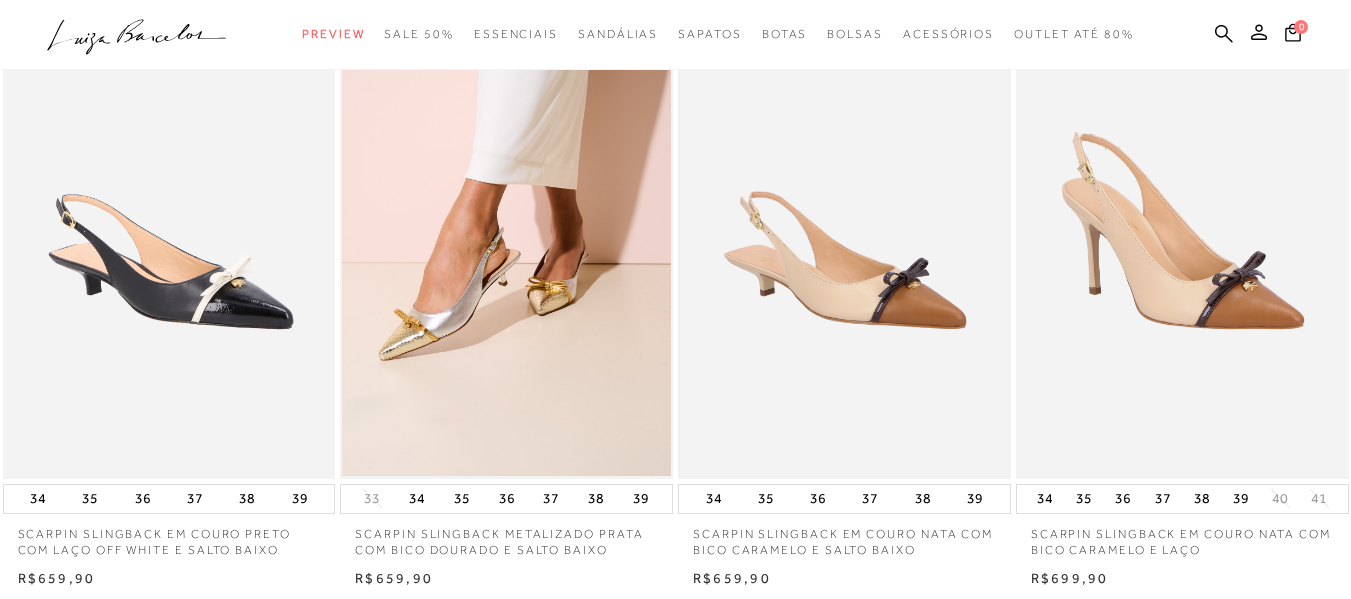 click at bounding box center (844, 229) 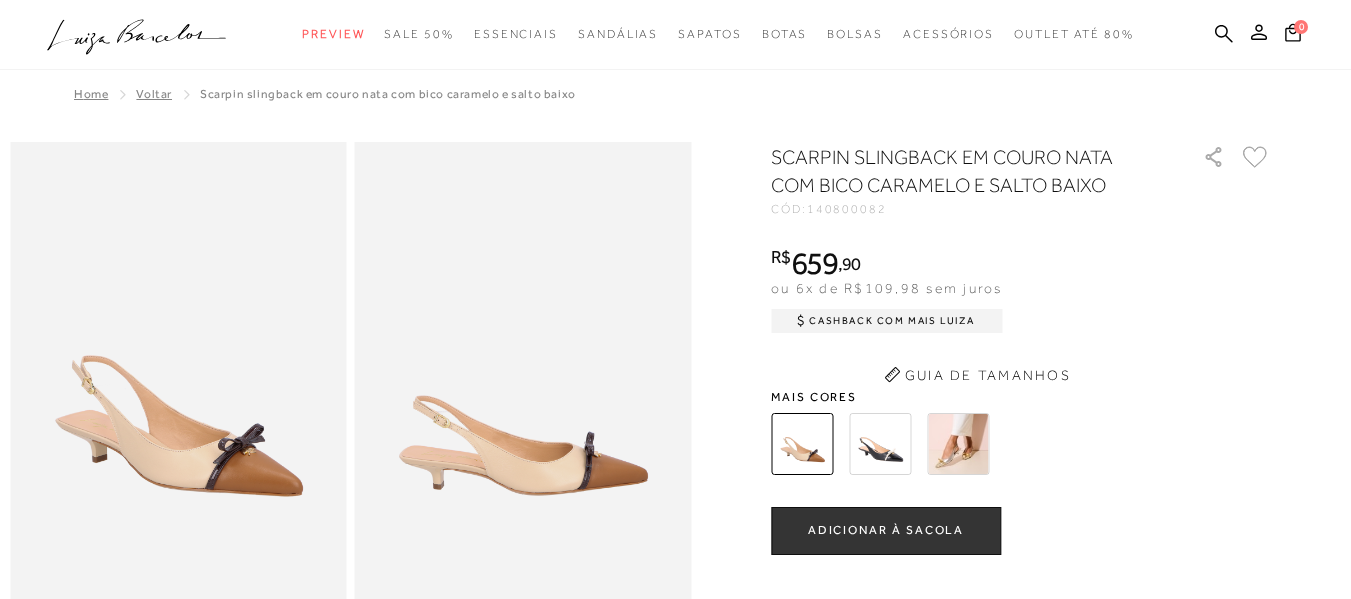 scroll, scrollTop: 0, scrollLeft: 0, axis: both 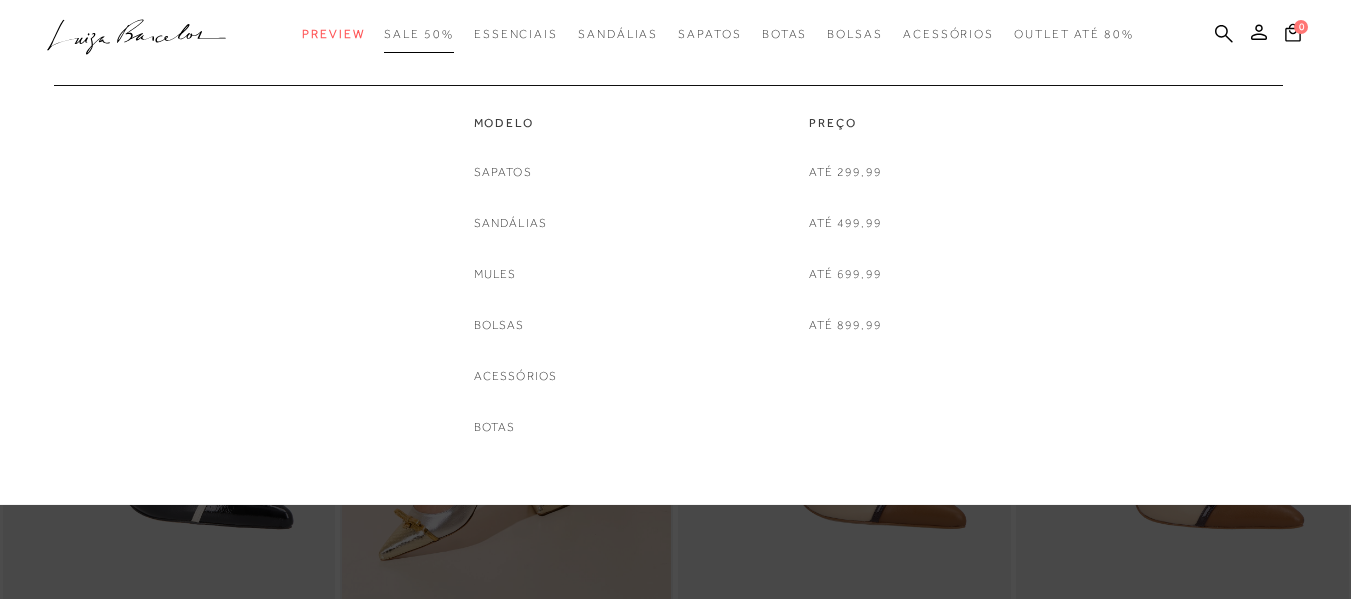 type 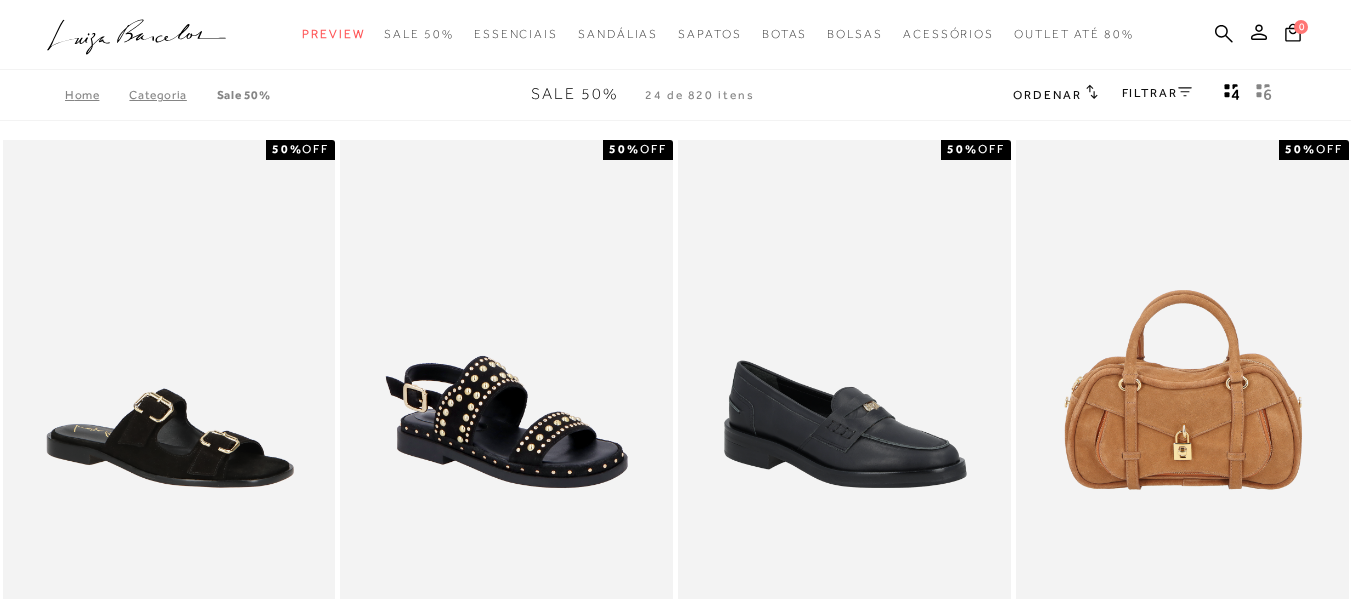 scroll, scrollTop: 0, scrollLeft: 0, axis: both 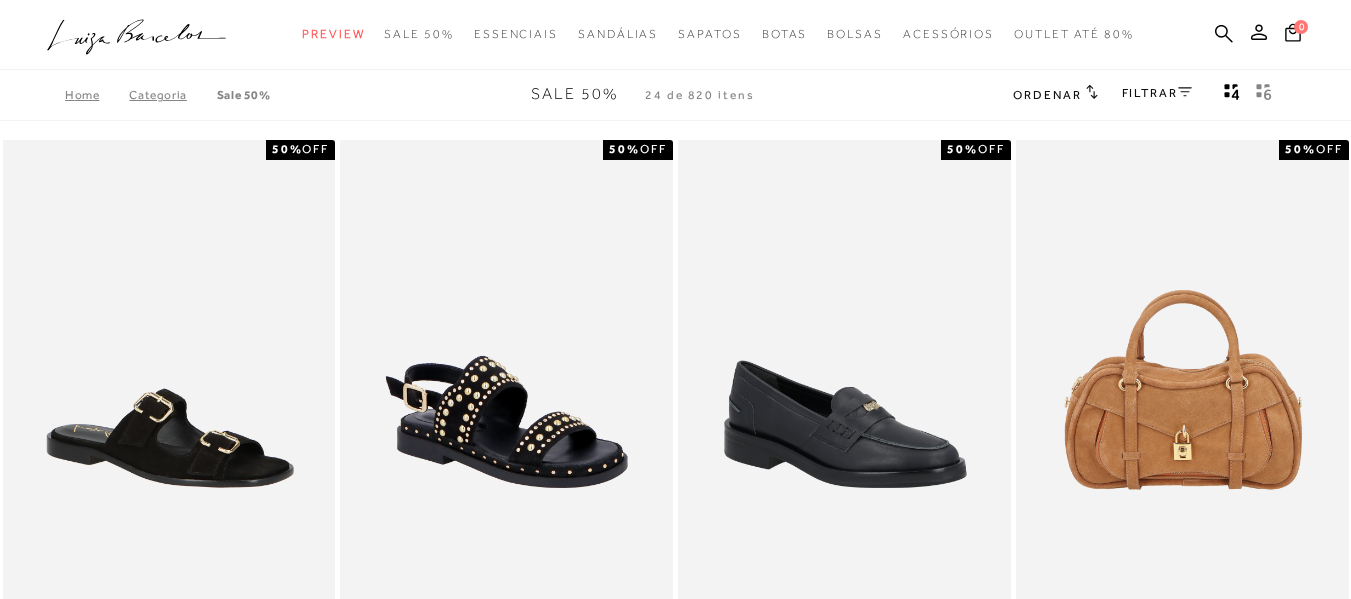 click 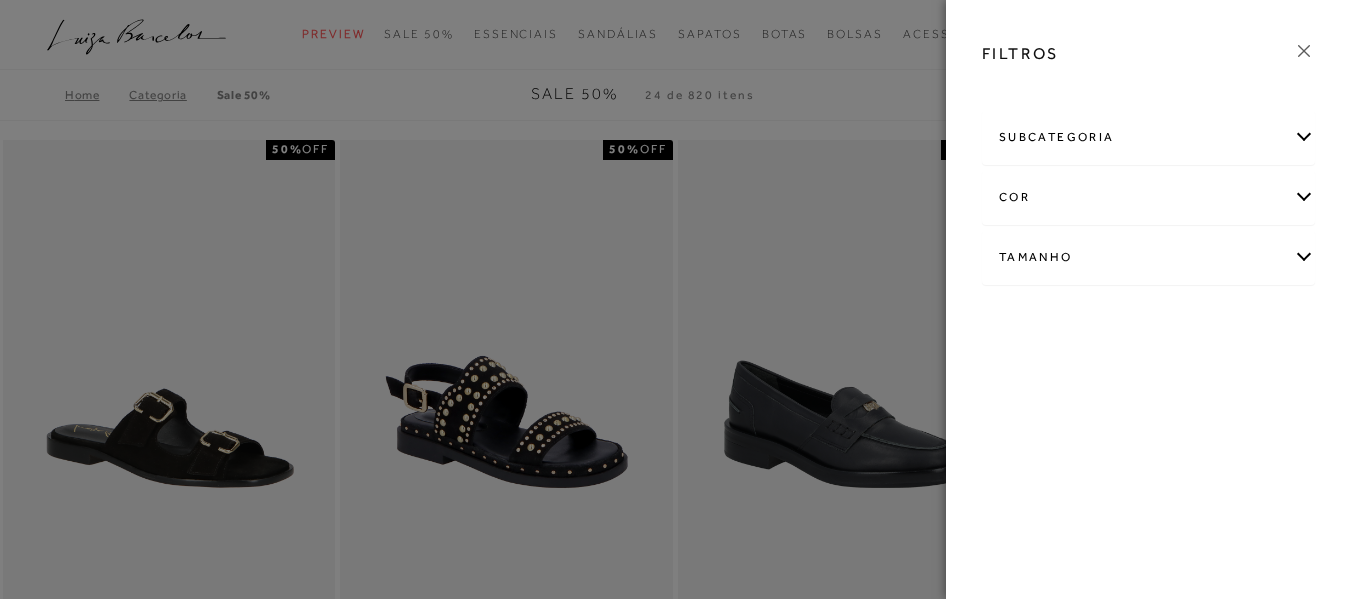 click on "subcategoria" at bounding box center [1148, 137] 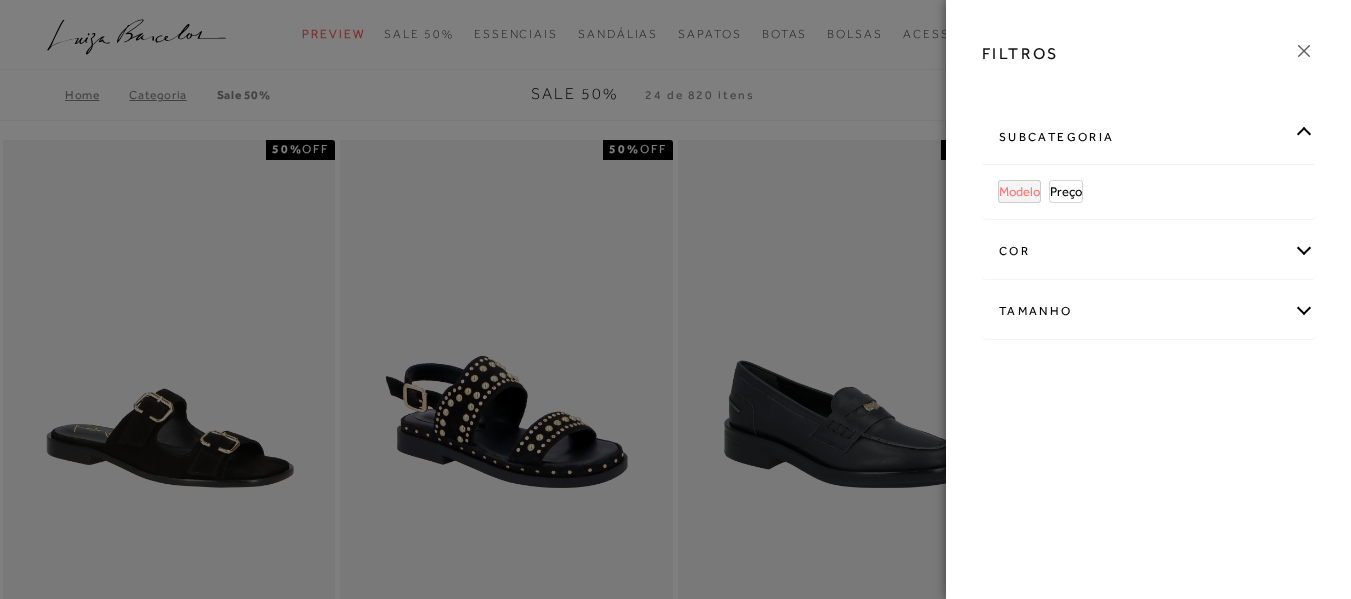 click on "Modelo" at bounding box center [1019, 191] 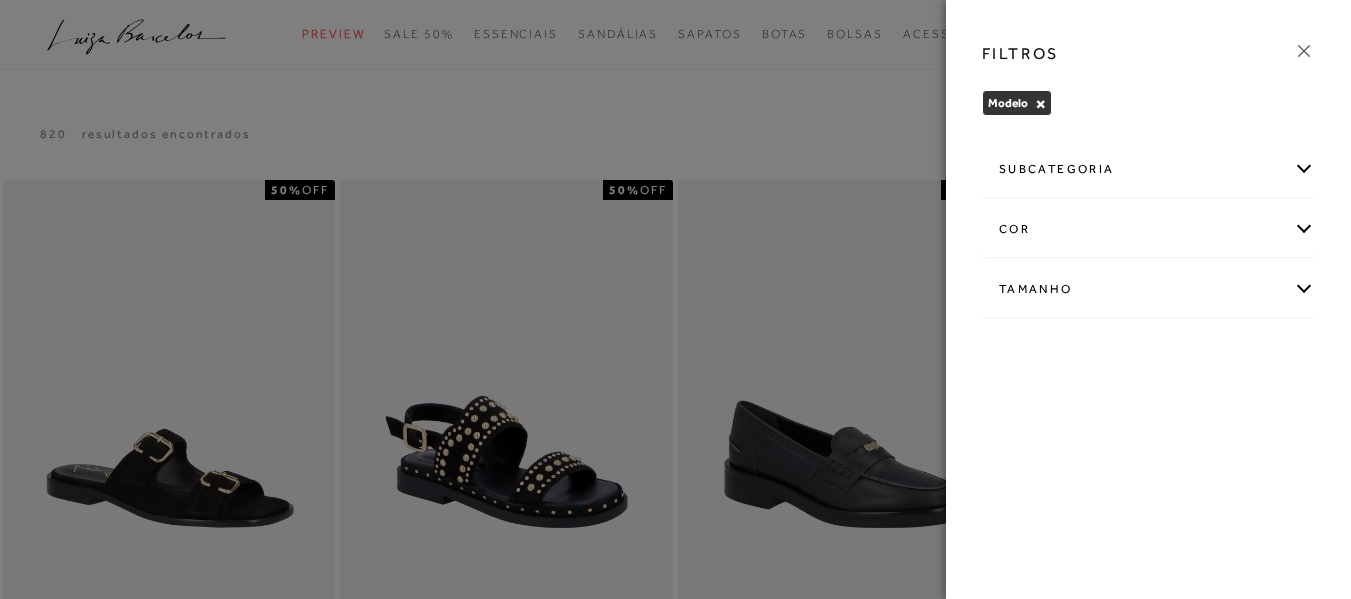 click on "Tamanho" at bounding box center (1148, 289) 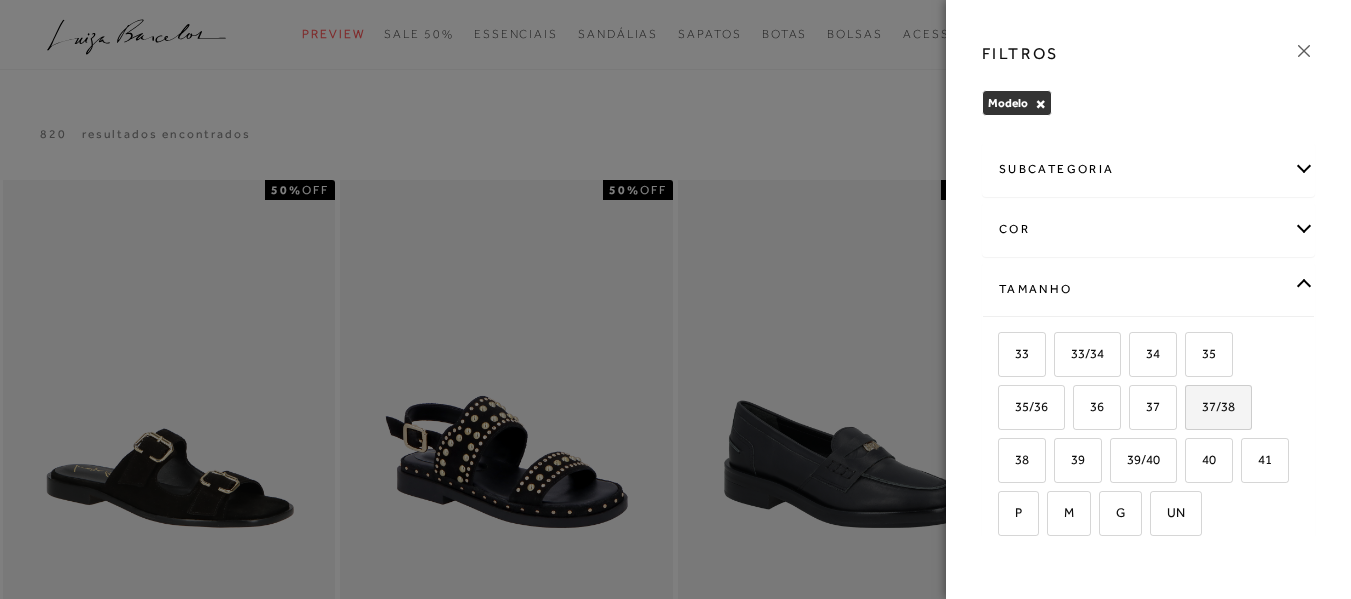 click on "37/38" at bounding box center (1218, 407) 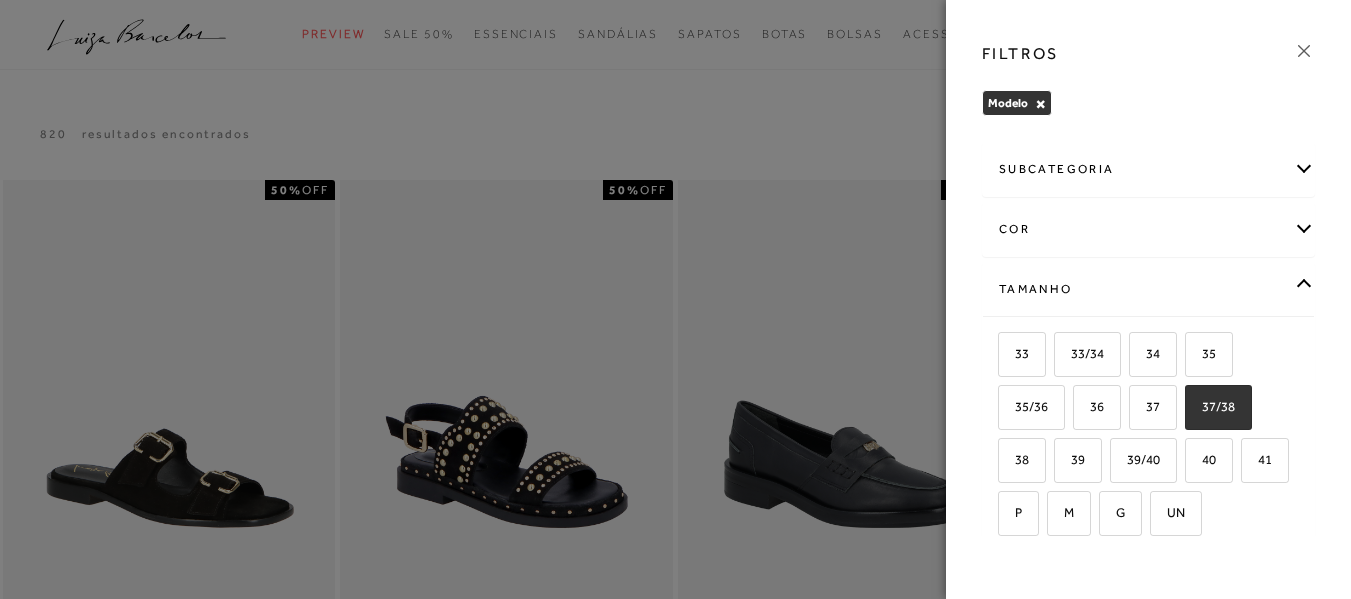 checkbox on "true" 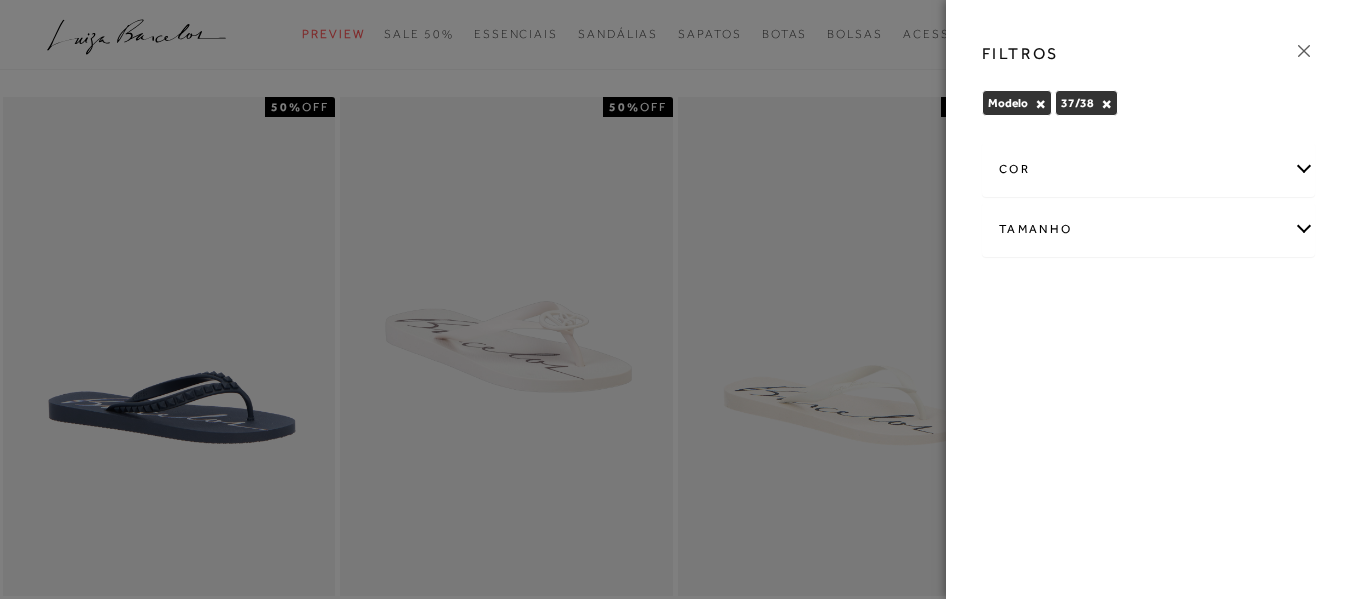 scroll, scrollTop: 0, scrollLeft: 0, axis: both 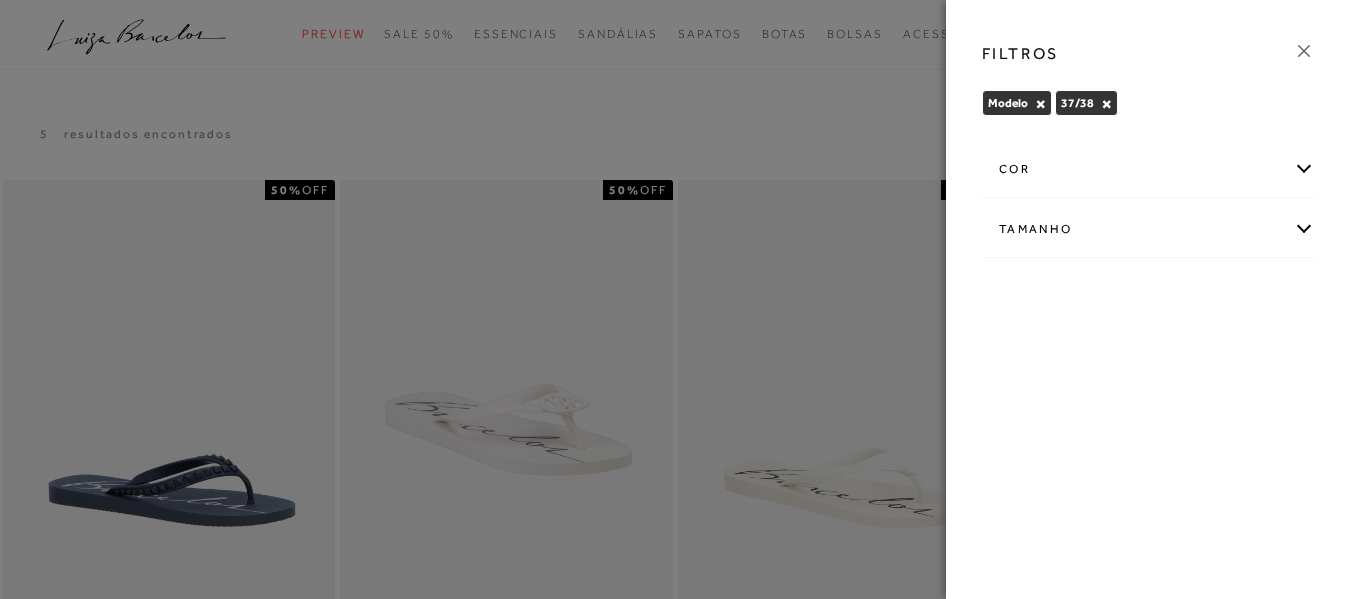click at bounding box center (675, 299) 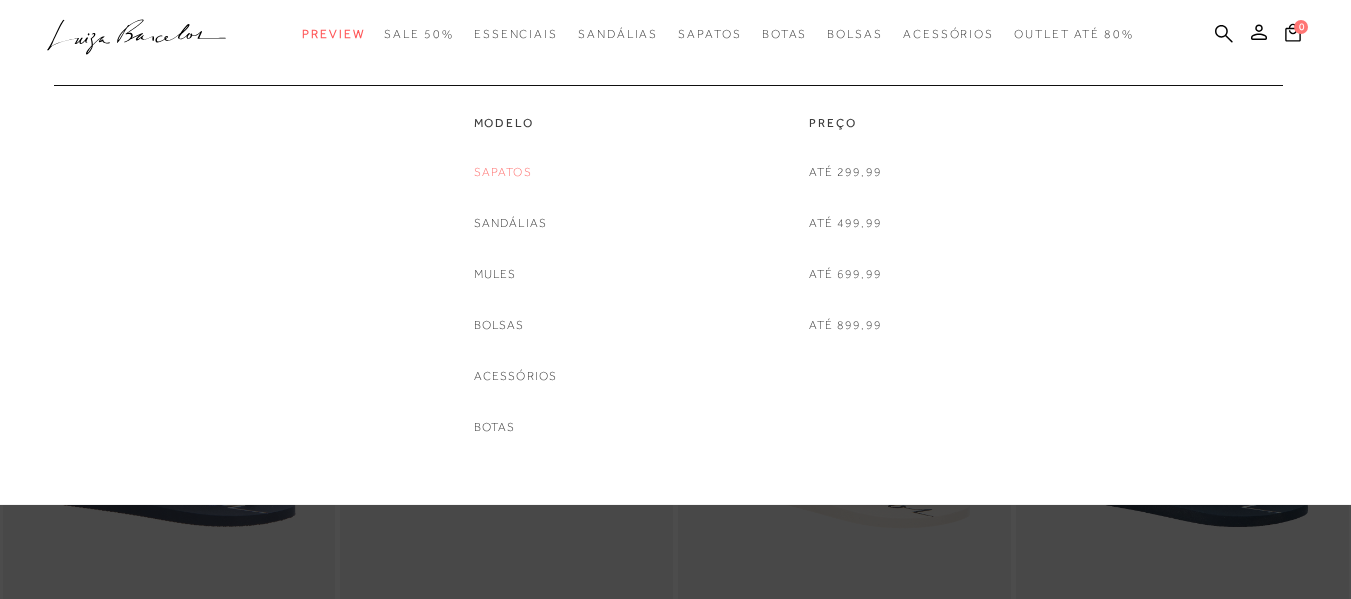 click on "Sapatos" at bounding box center [503, 172] 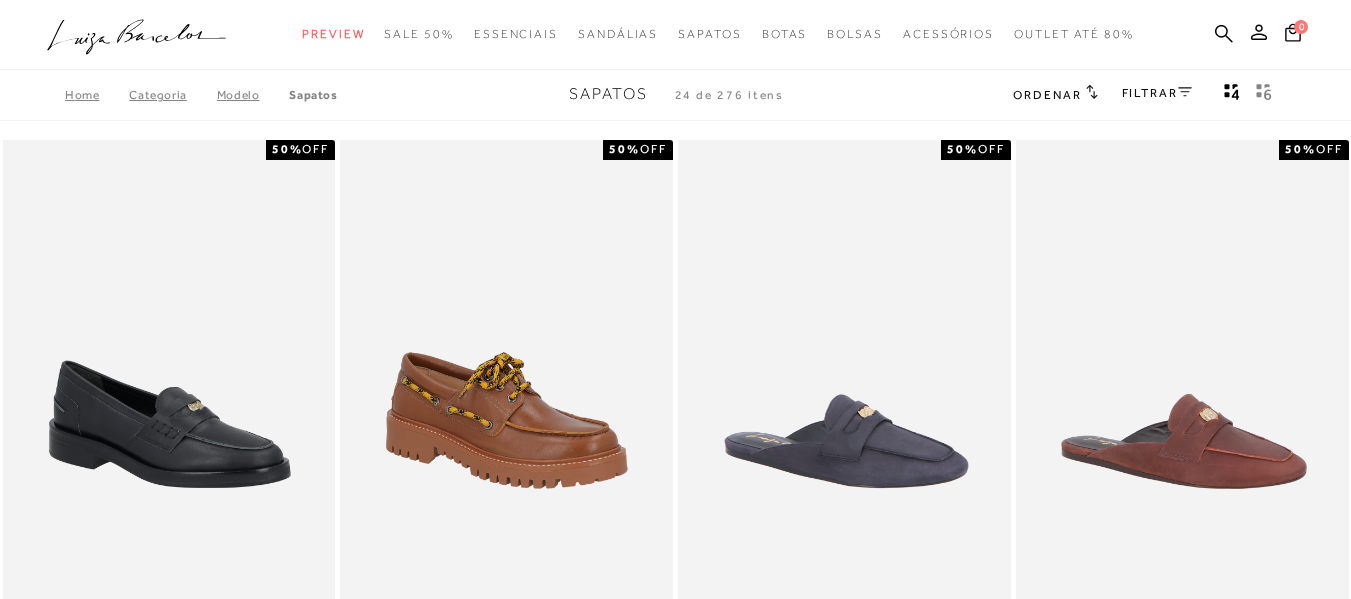 scroll, scrollTop: 0, scrollLeft: 0, axis: both 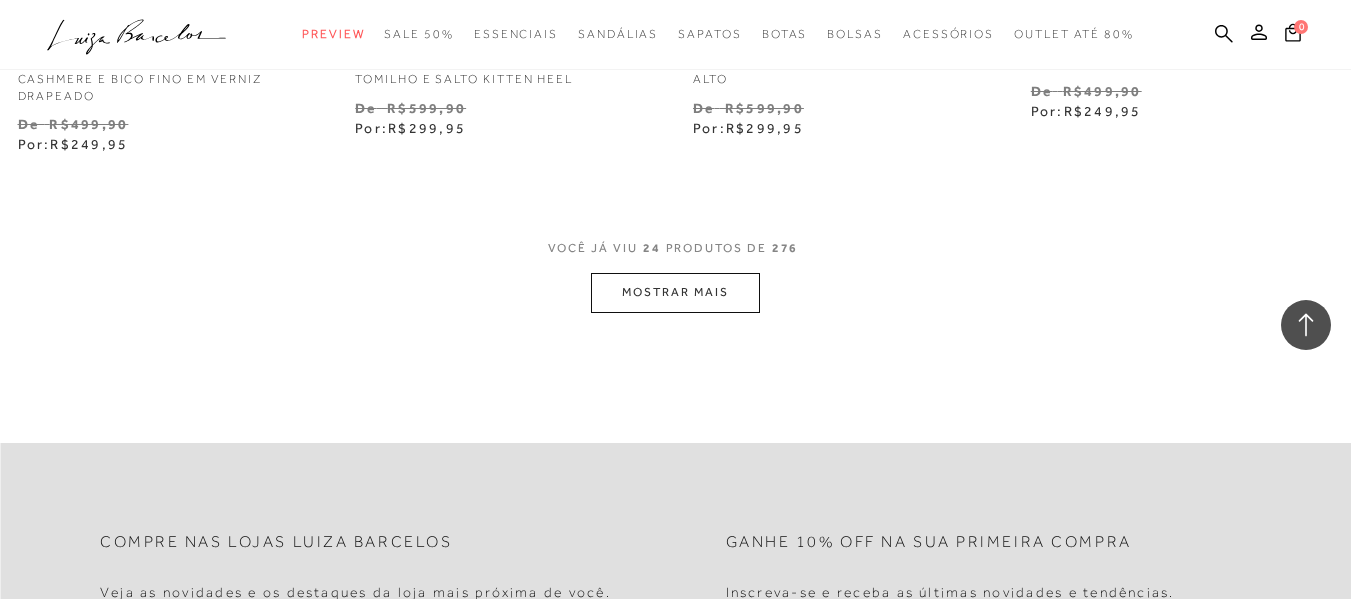 click on "MOSTRAR MAIS" at bounding box center [675, 292] 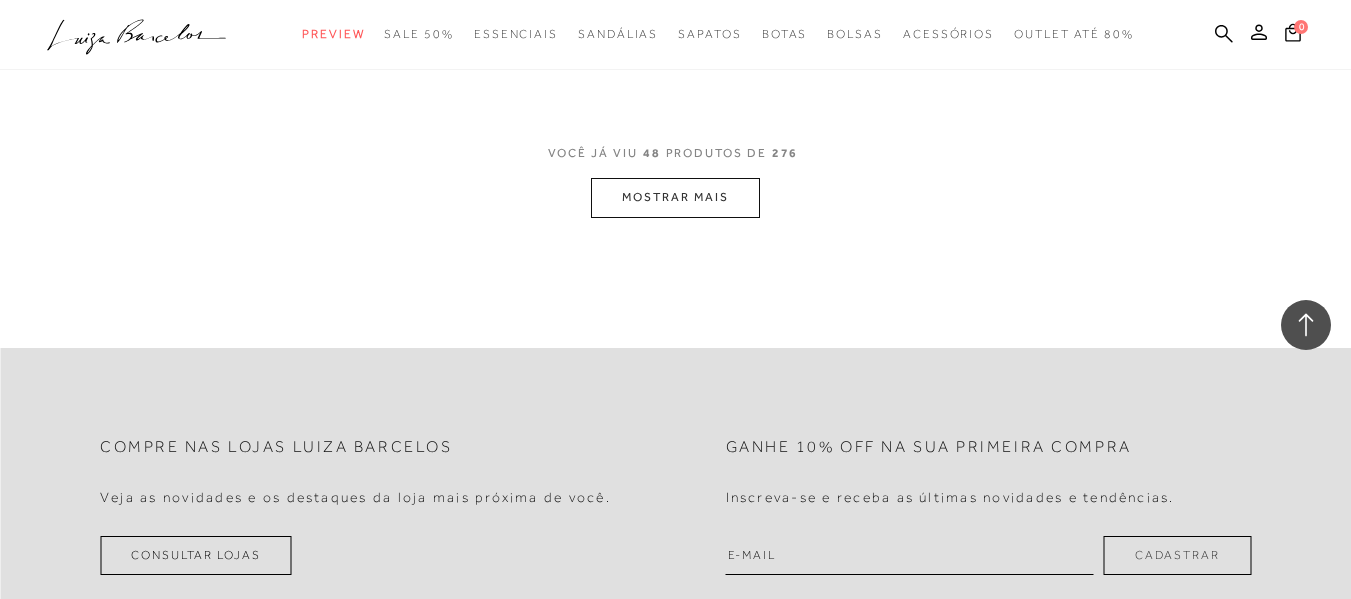scroll, scrollTop: 7900, scrollLeft: 0, axis: vertical 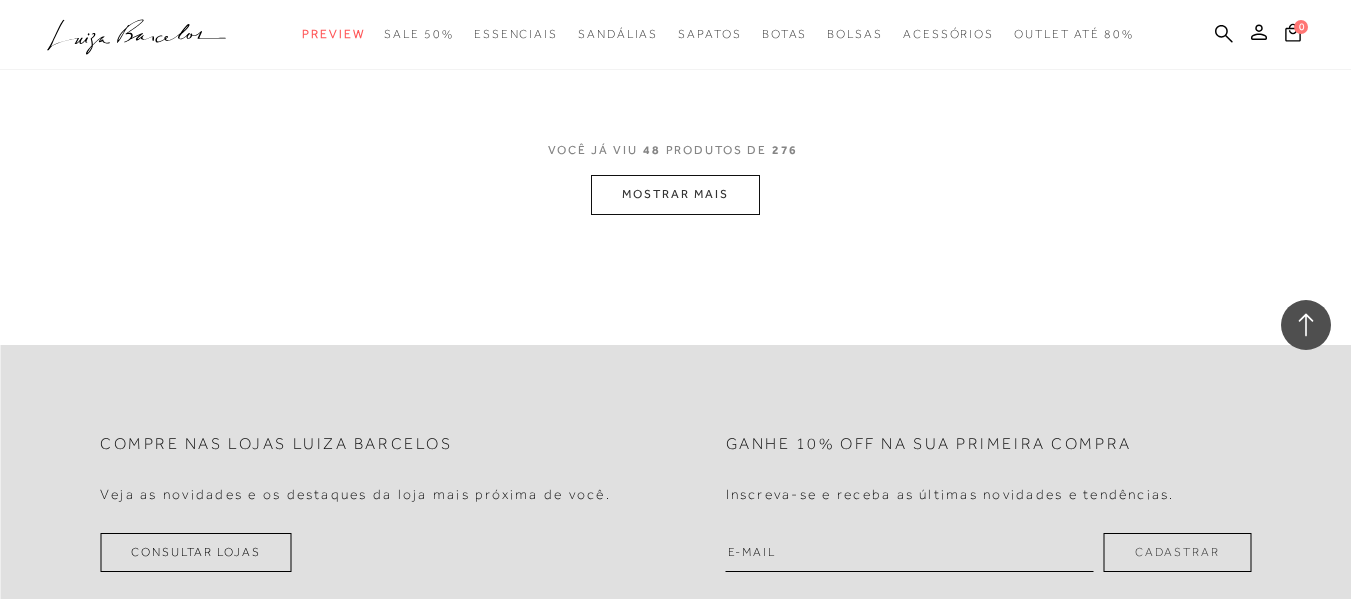 click on "MOSTRAR MAIS" at bounding box center [675, 194] 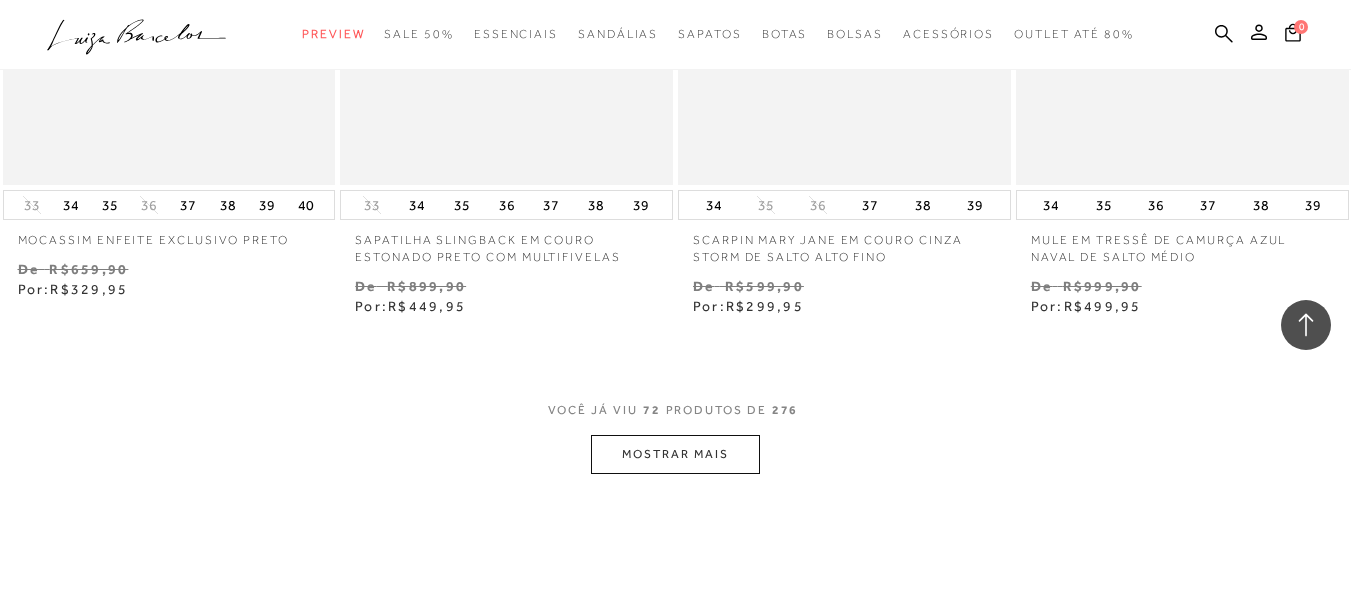 scroll, scrollTop: 11600, scrollLeft: 0, axis: vertical 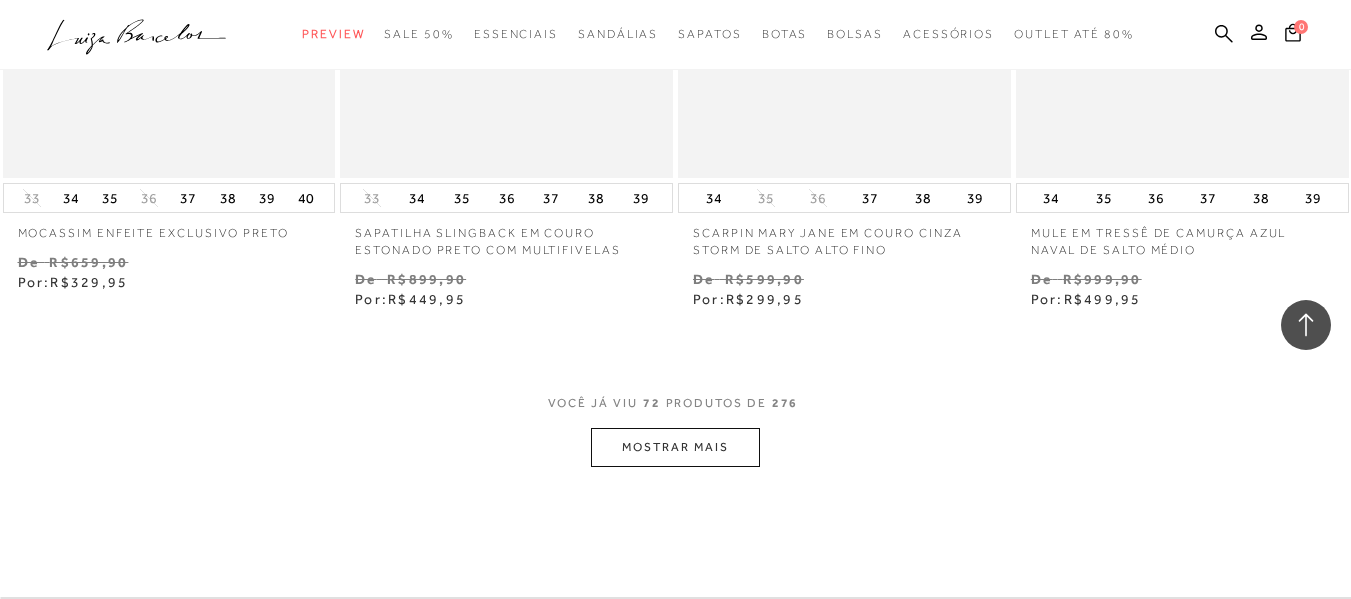 click on "MOSTRAR MAIS" at bounding box center (675, 447) 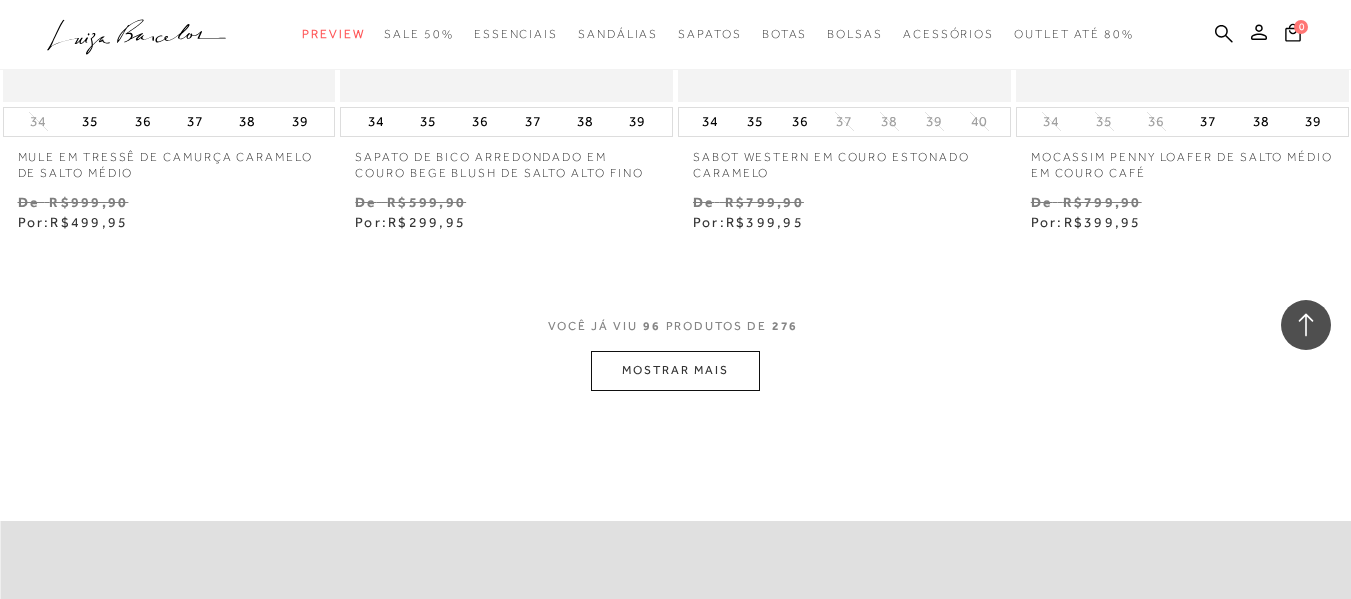 scroll, scrollTop: 15600, scrollLeft: 0, axis: vertical 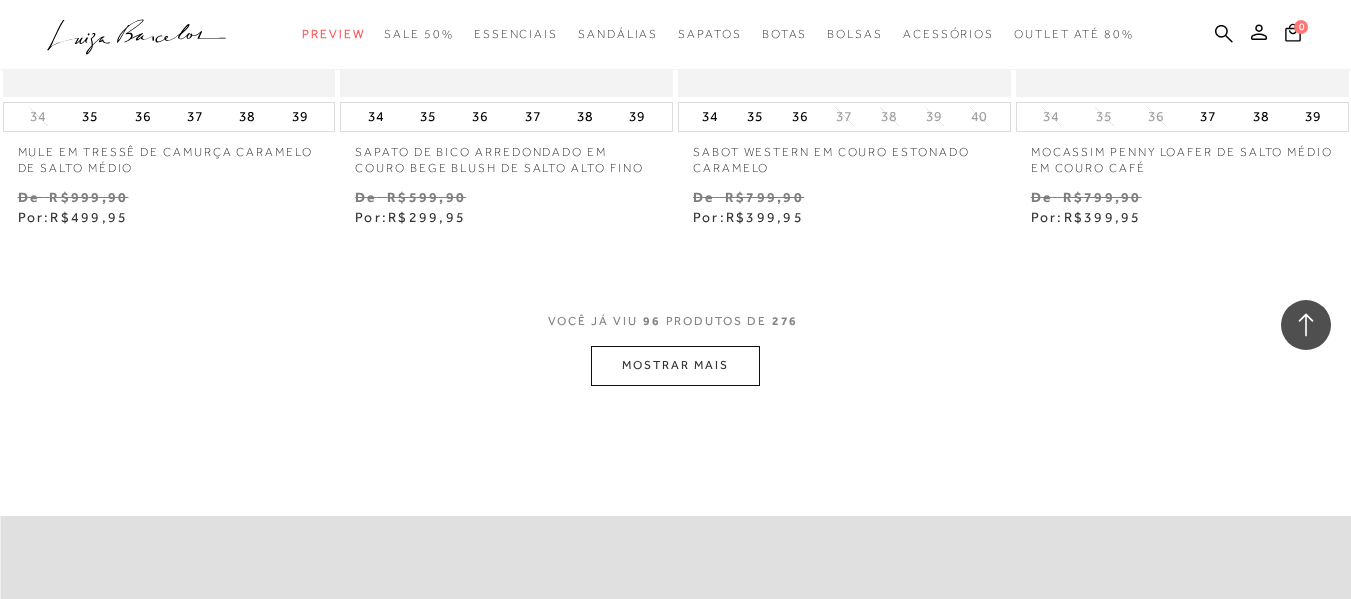 click on "MOSTRAR MAIS" at bounding box center (675, 365) 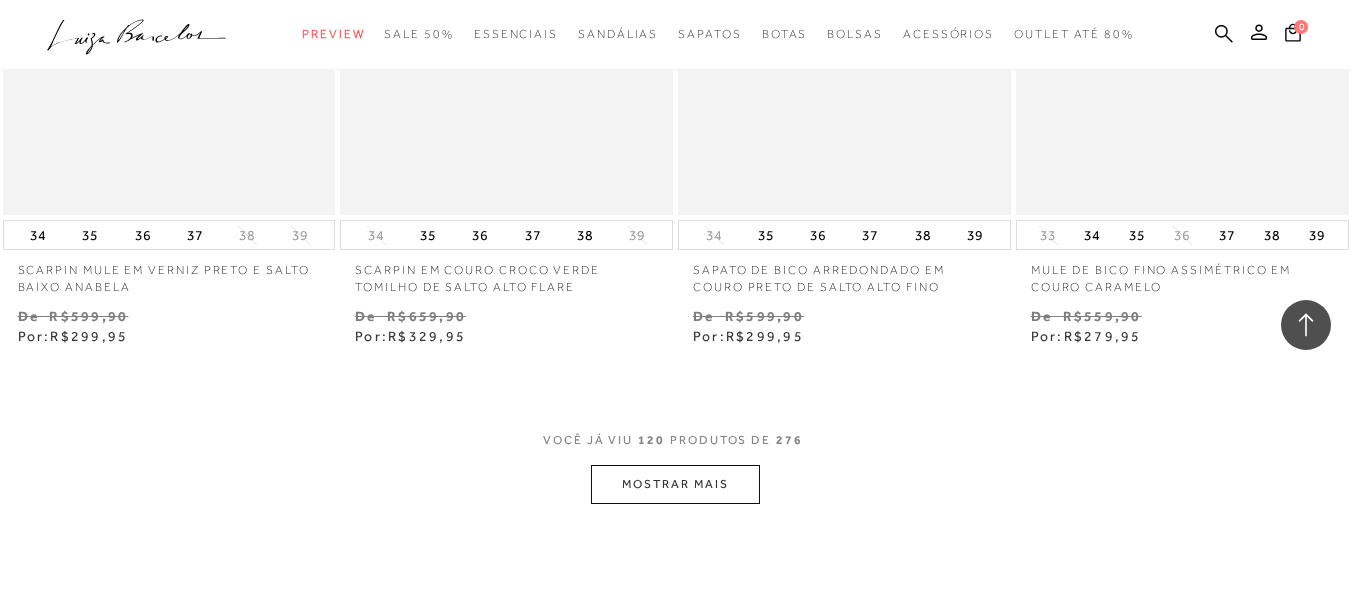 scroll, scrollTop: 19600, scrollLeft: 0, axis: vertical 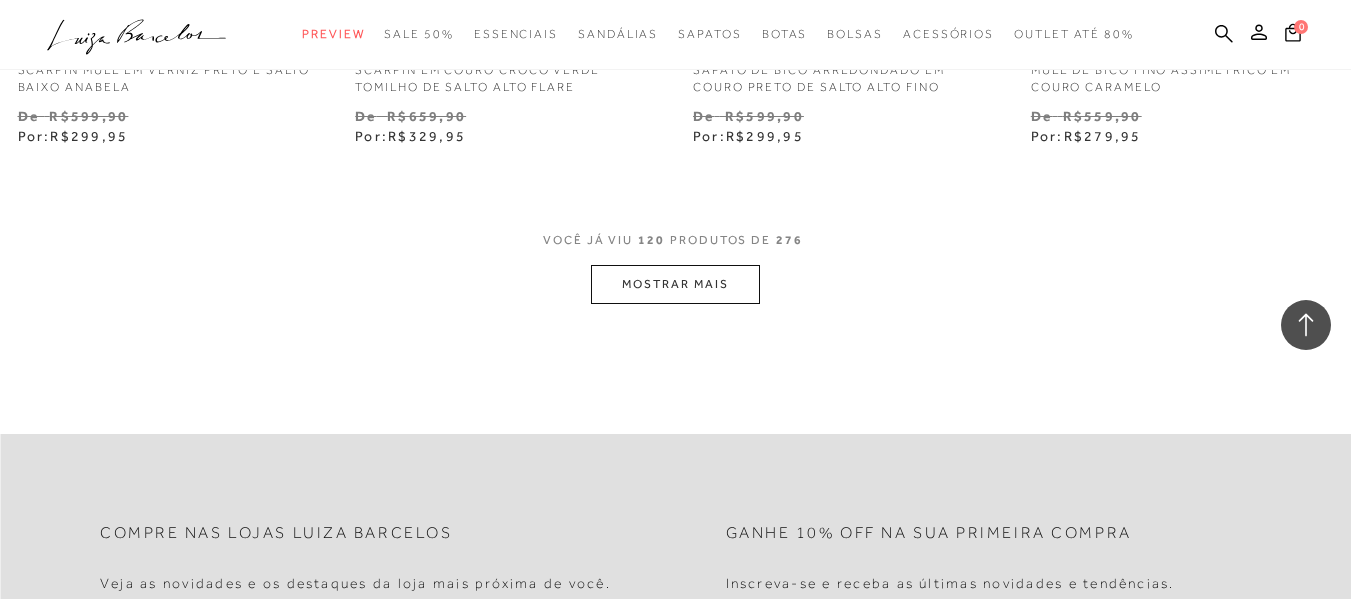 click on "MOSTRAR MAIS" at bounding box center [675, 284] 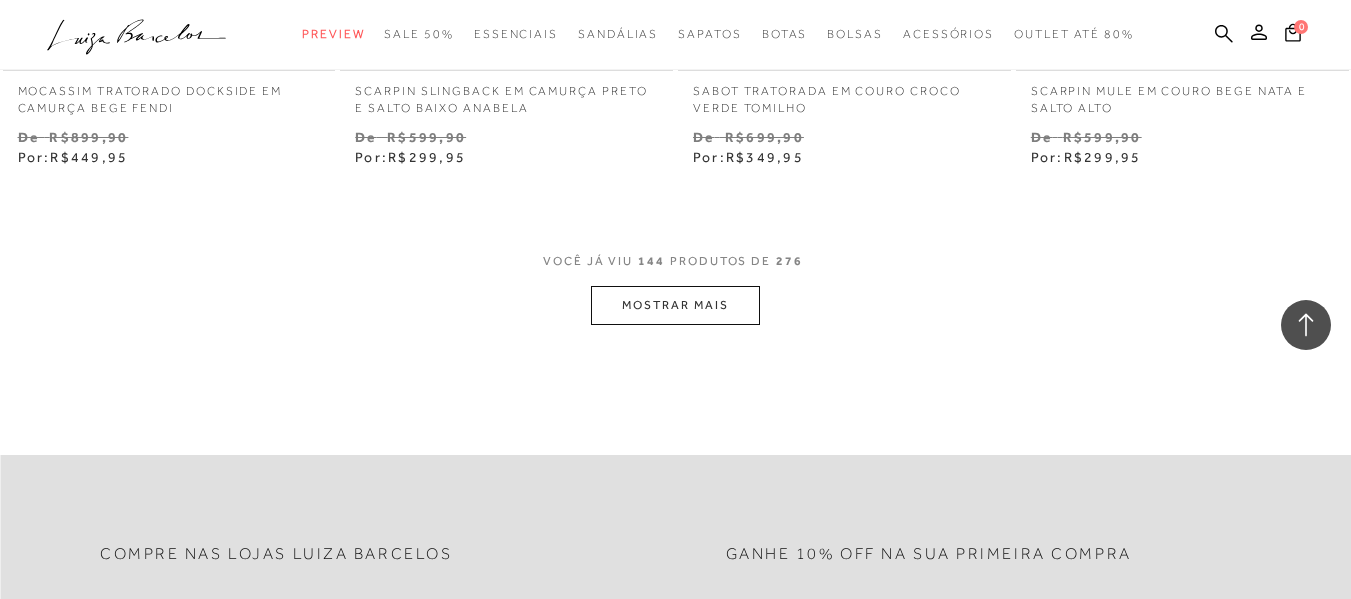 scroll, scrollTop: 23500, scrollLeft: 0, axis: vertical 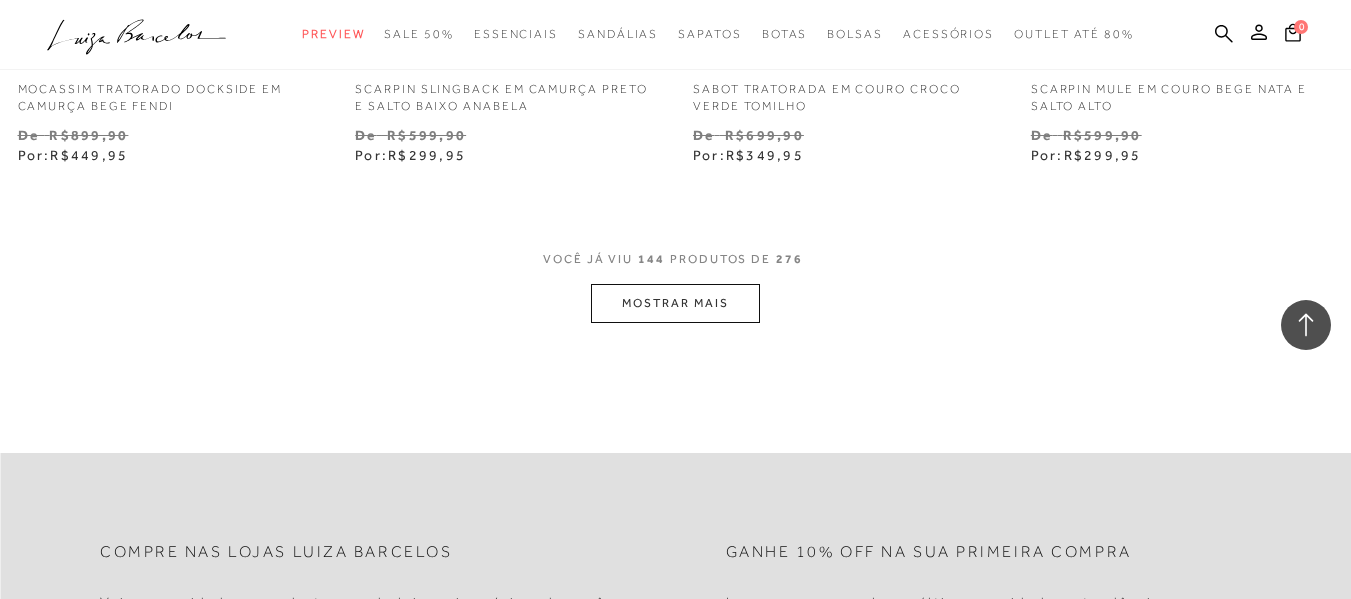 click on "MOSTRAR MAIS" at bounding box center [675, 303] 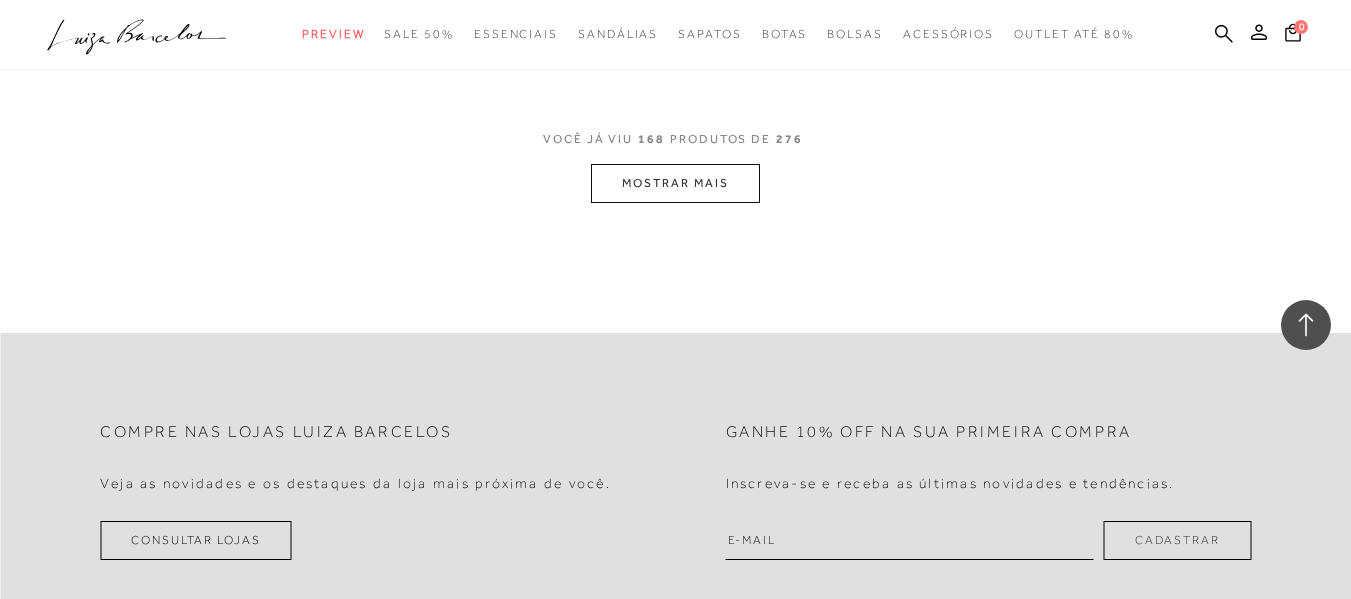 scroll, scrollTop: 27500, scrollLeft: 0, axis: vertical 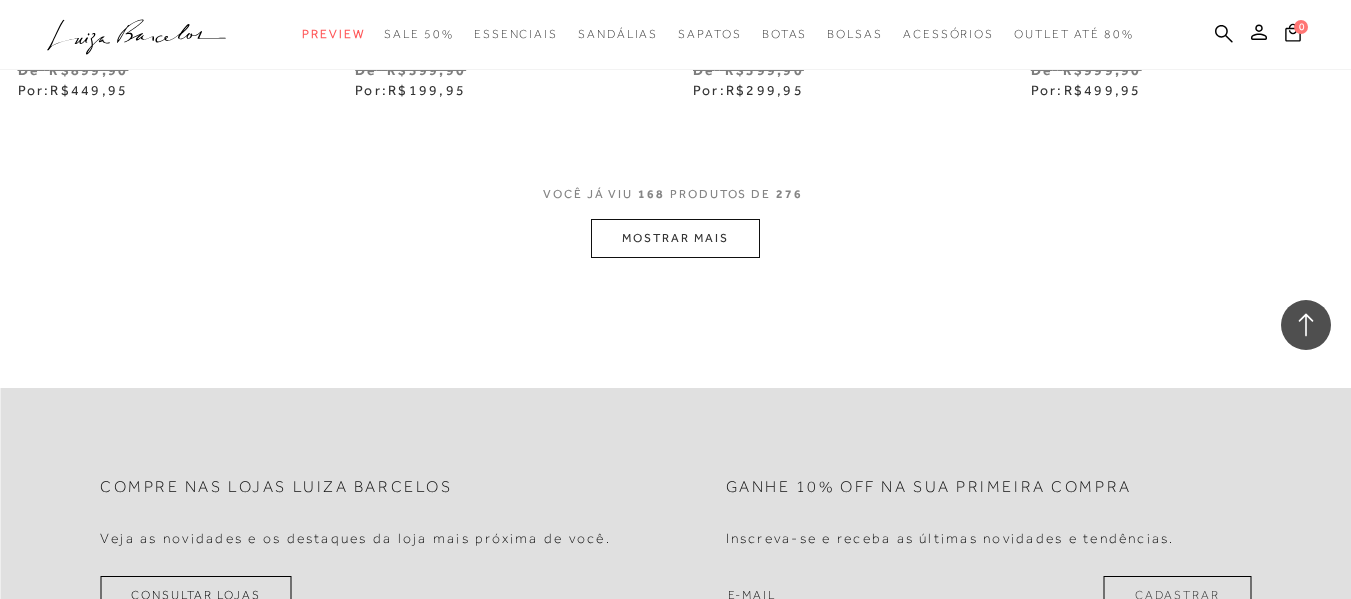 click on "MOSTRAR MAIS" at bounding box center (675, 238) 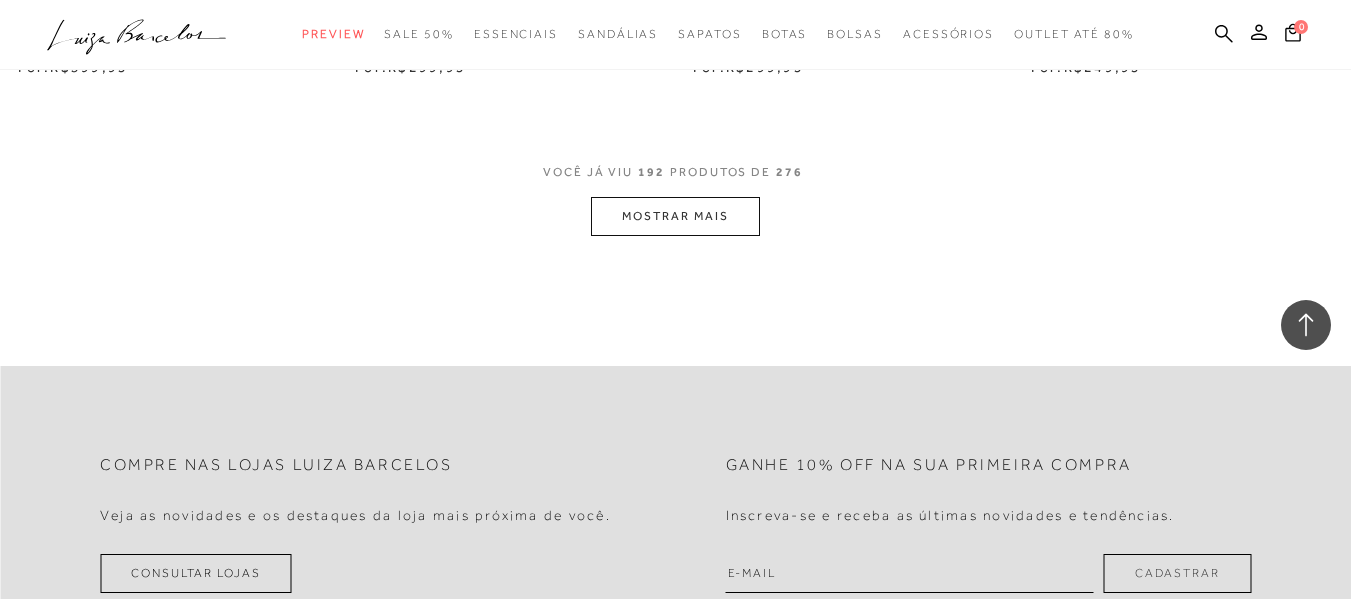 scroll, scrollTop: 31400, scrollLeft: 0, axis: vertical 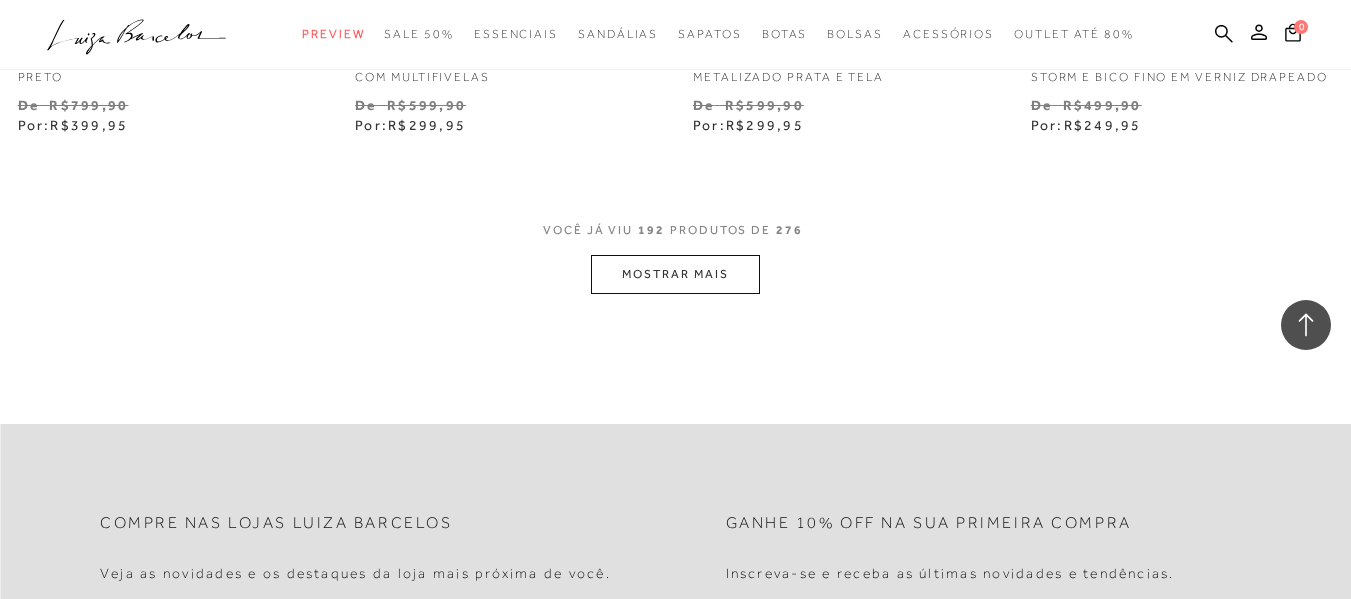 click on "MOSTRAR MAIS" at bounding box center (675, 274) 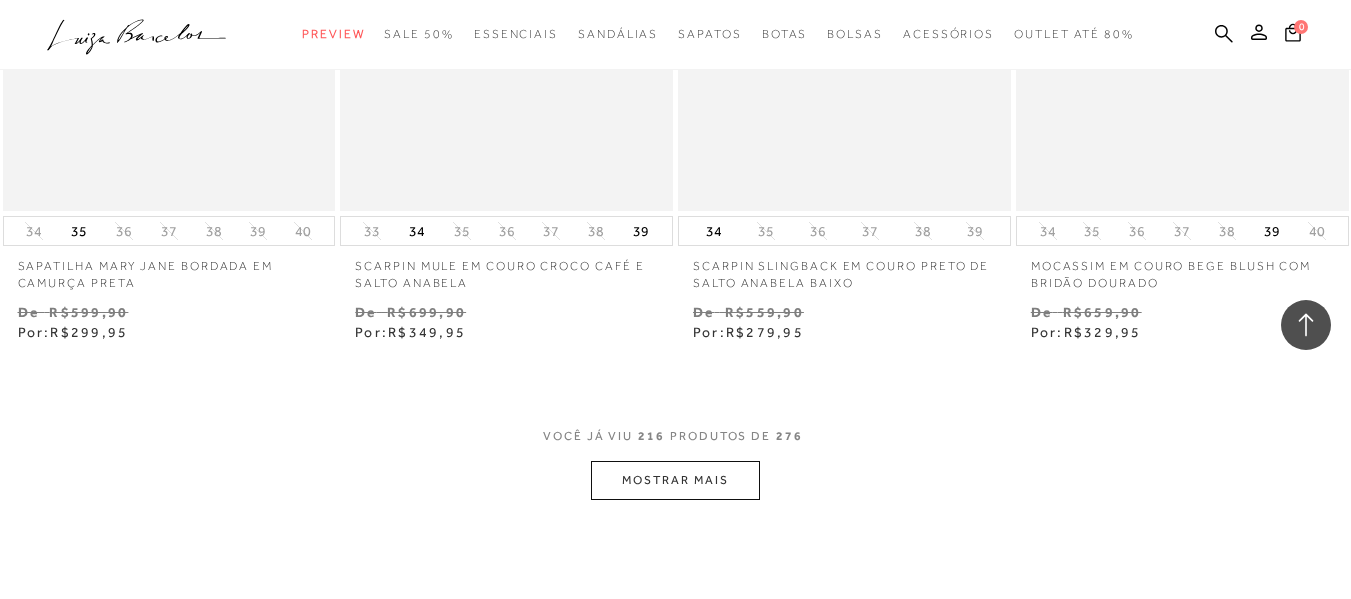 scroll, scrollTop: 35300, scrollLeft: 0, axis: vertical 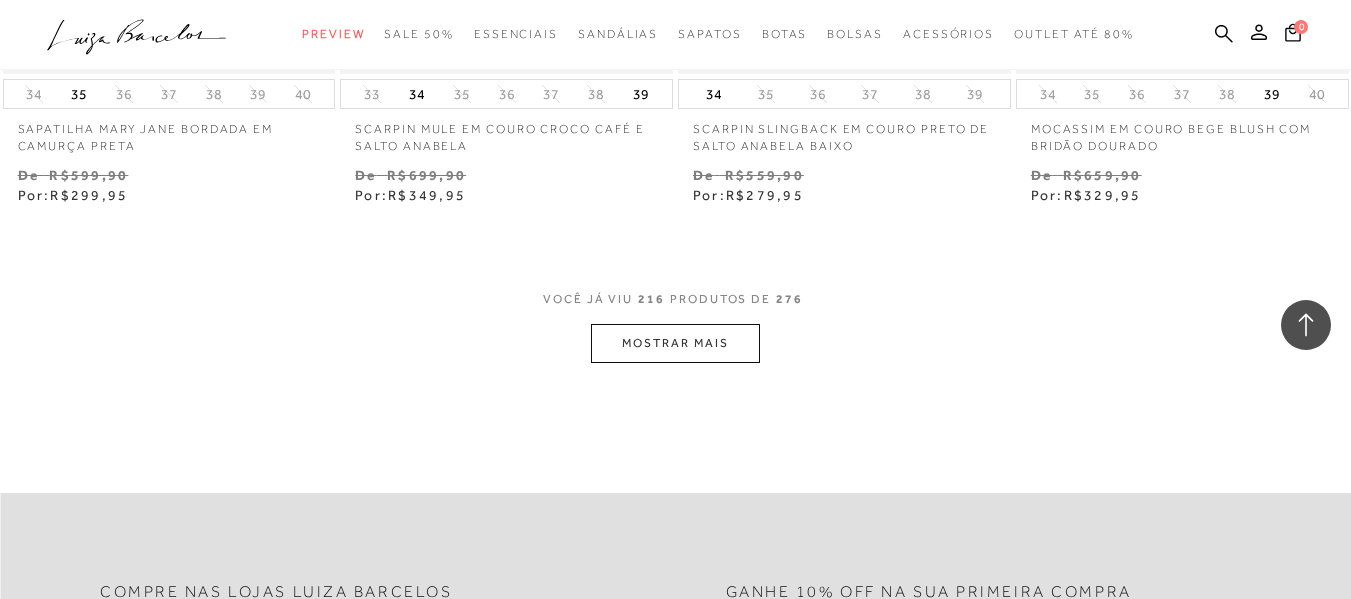 click on "MOSTRAR MAIS" at bounding box center (675, 343) 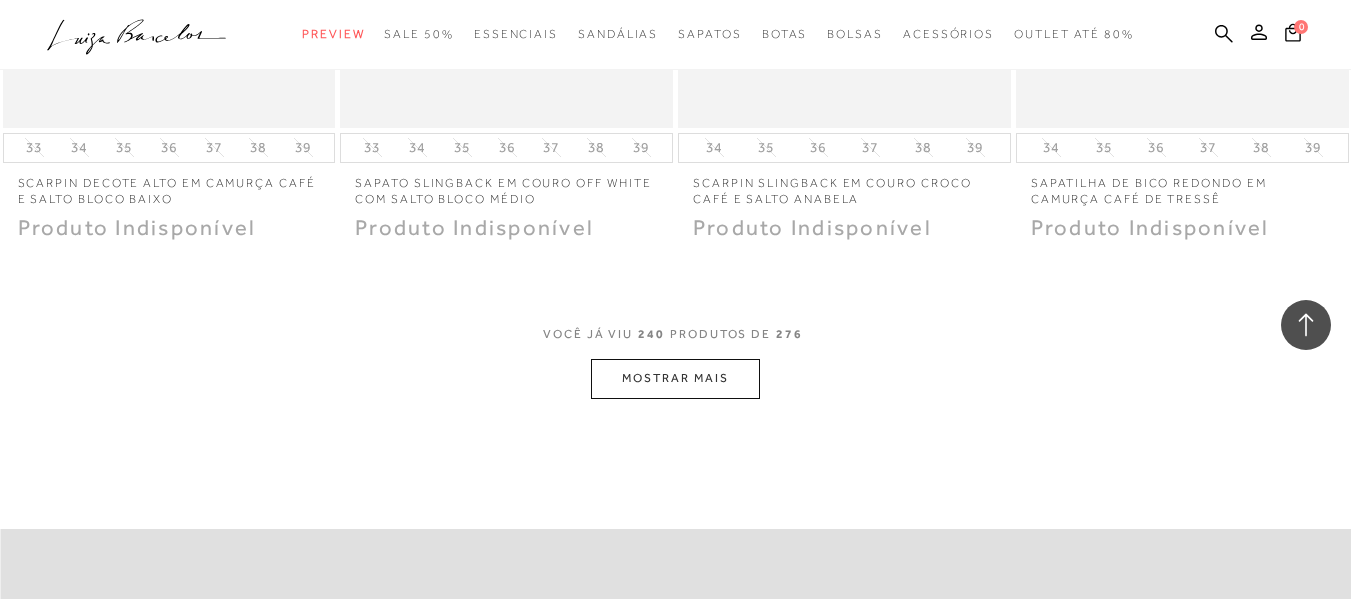 scroll, scrollTop: 39100, scrollLeft: 0, axis: vertical 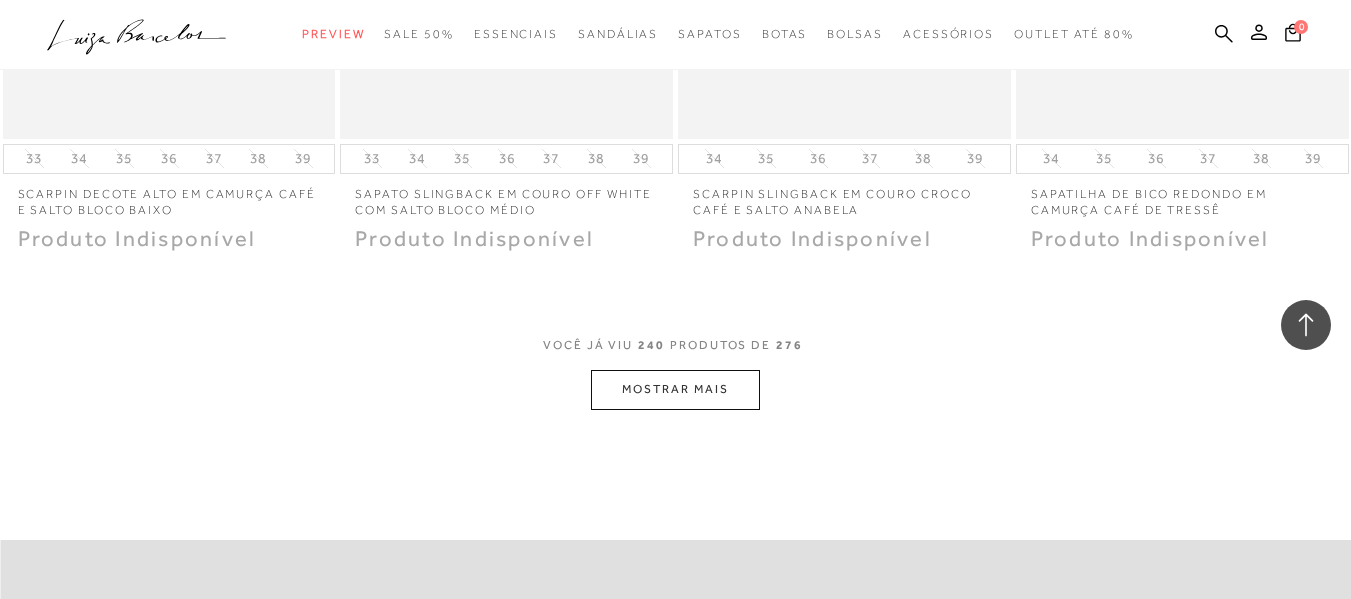click on "MOSTRAR MAIS" at bounding box center [675, 389] 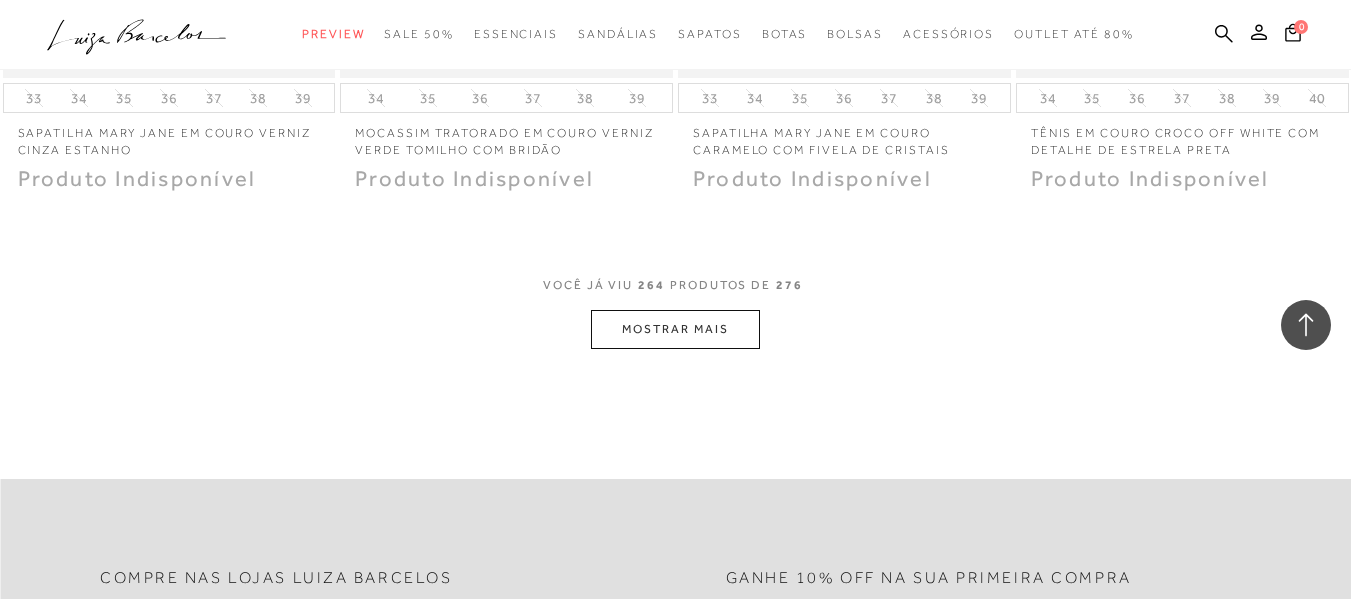 scroll, scrollTop: 43000, scrollLeft: 0, axis: vertical 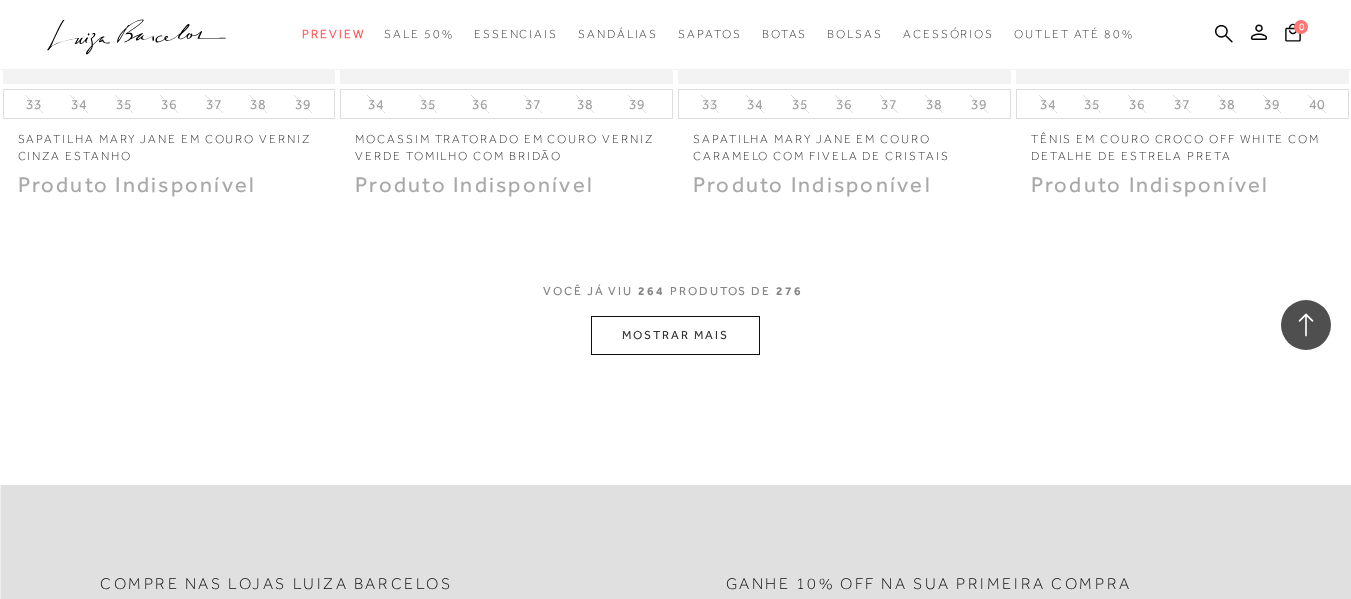 click on "MOSTRAR MAIS" at bounding box center (675, 335) 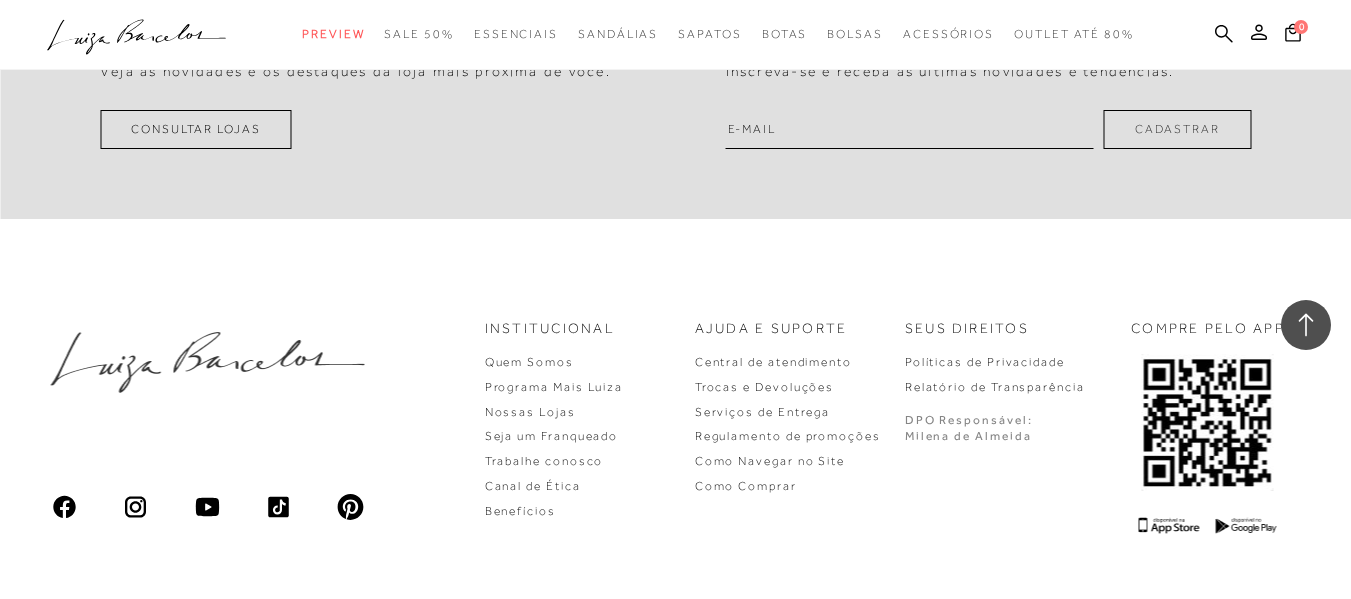 scroll, scrollTop: 45340, scrollLeft: 0, axis: vertical 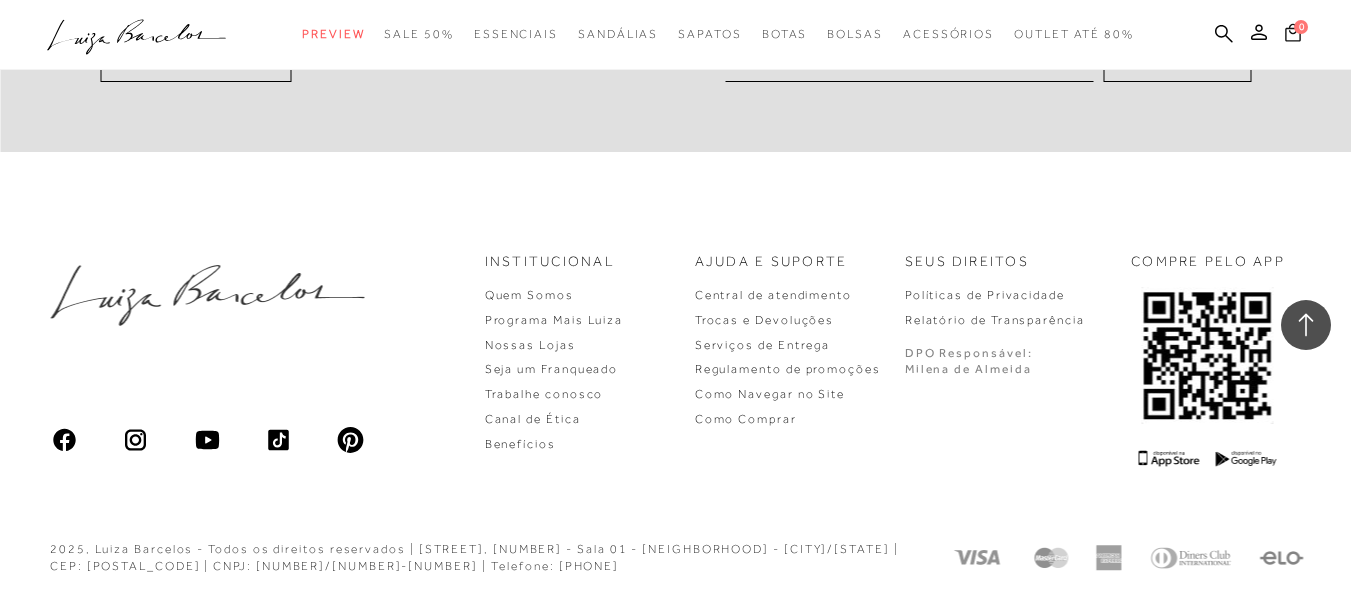 click 